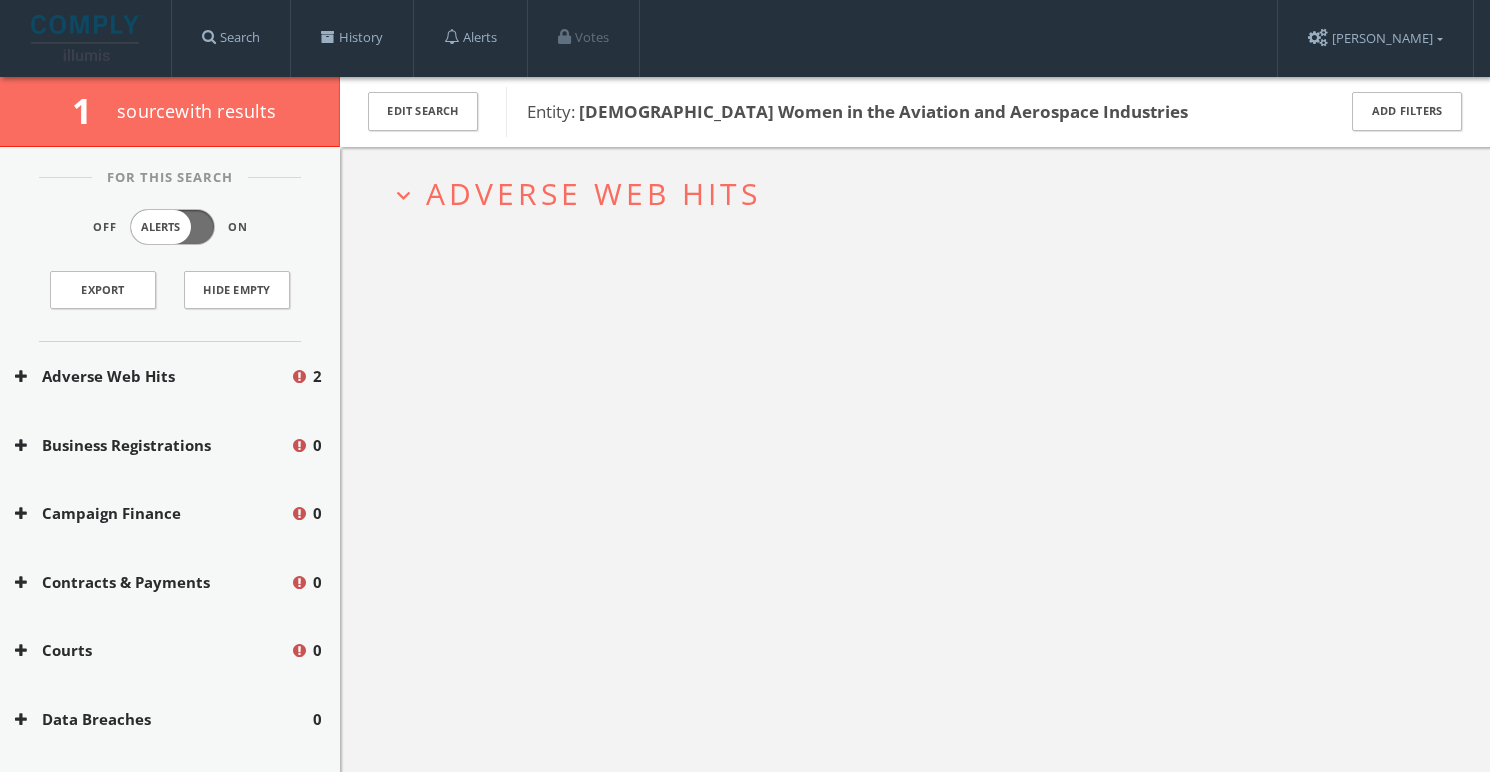 scroll, scrollTop: 0, scrollLeft: 0, axis: both 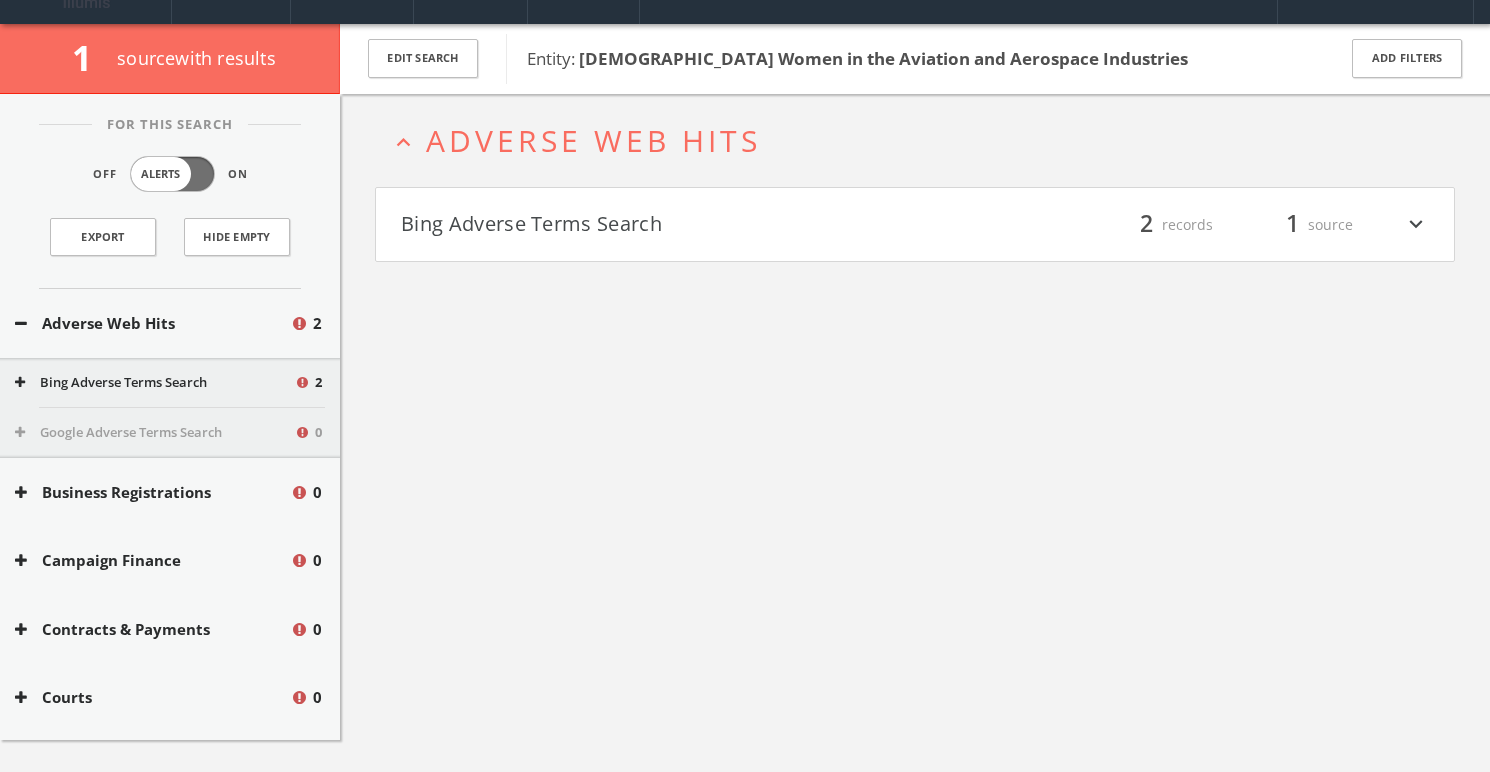 click on "Bing Adverse Terms Search" at bounding box center (658, 225) 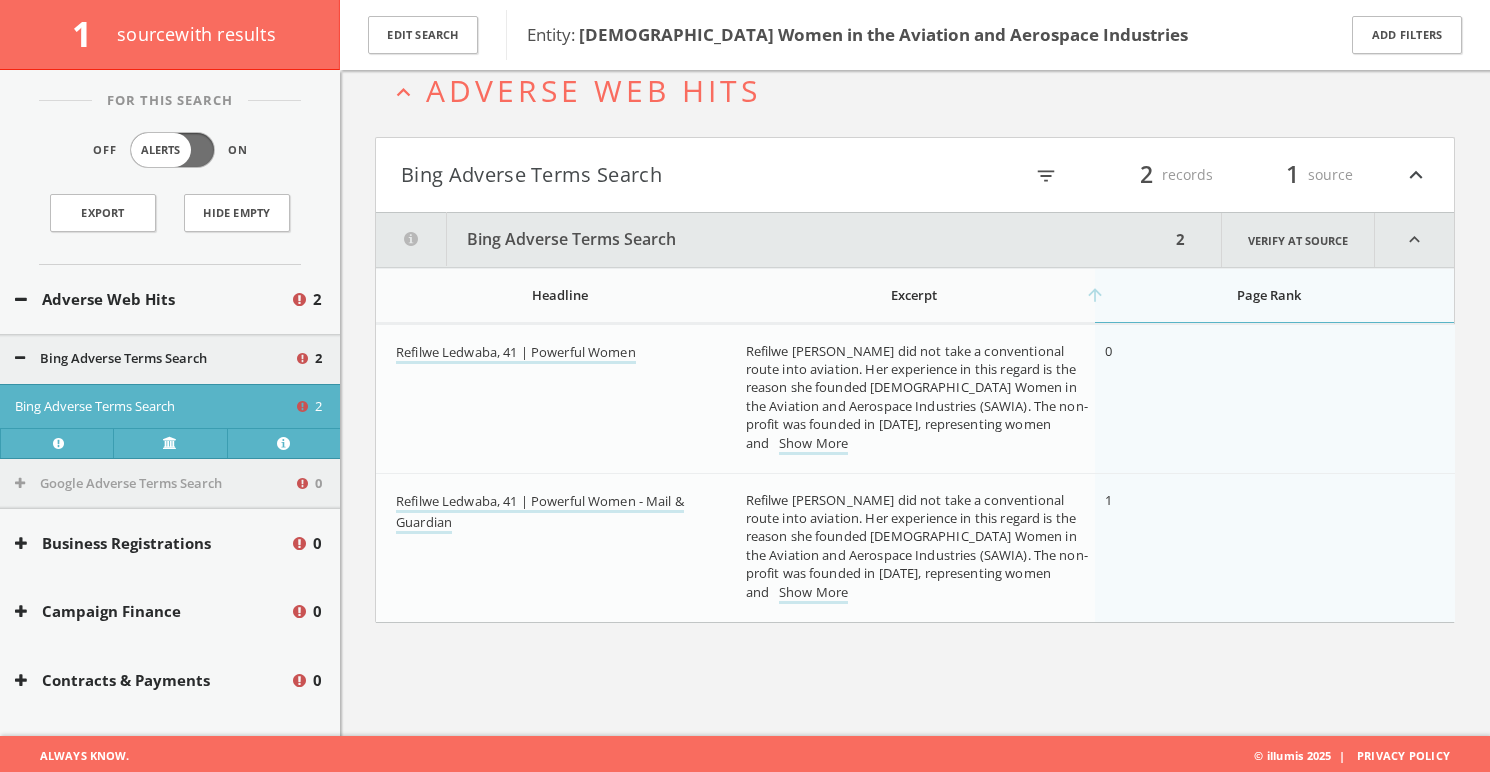 scroll, scrollTop: 116, scrollLeft: 0, axis: vertical 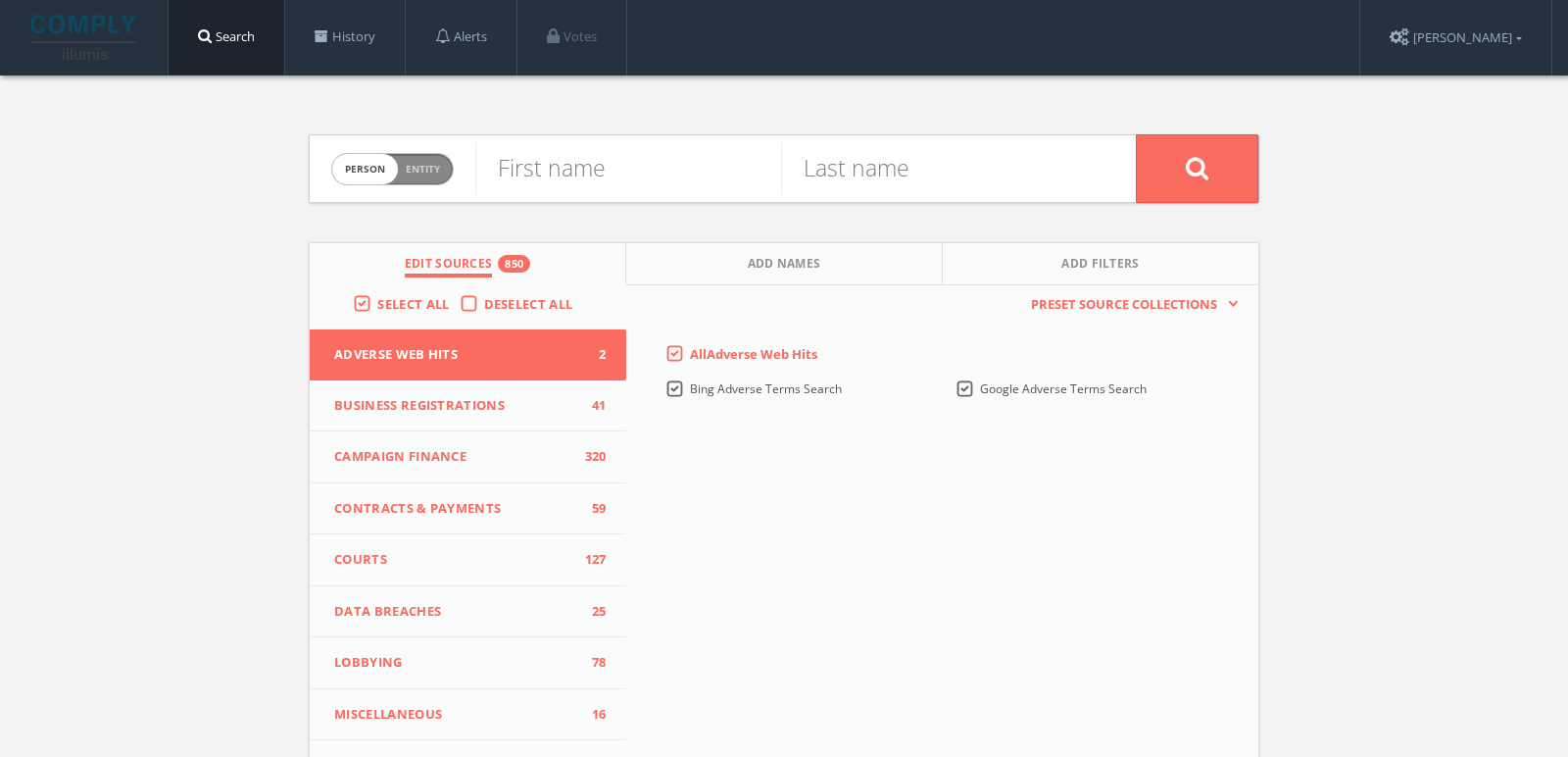 click on "person" at bounding box center (365, 169) 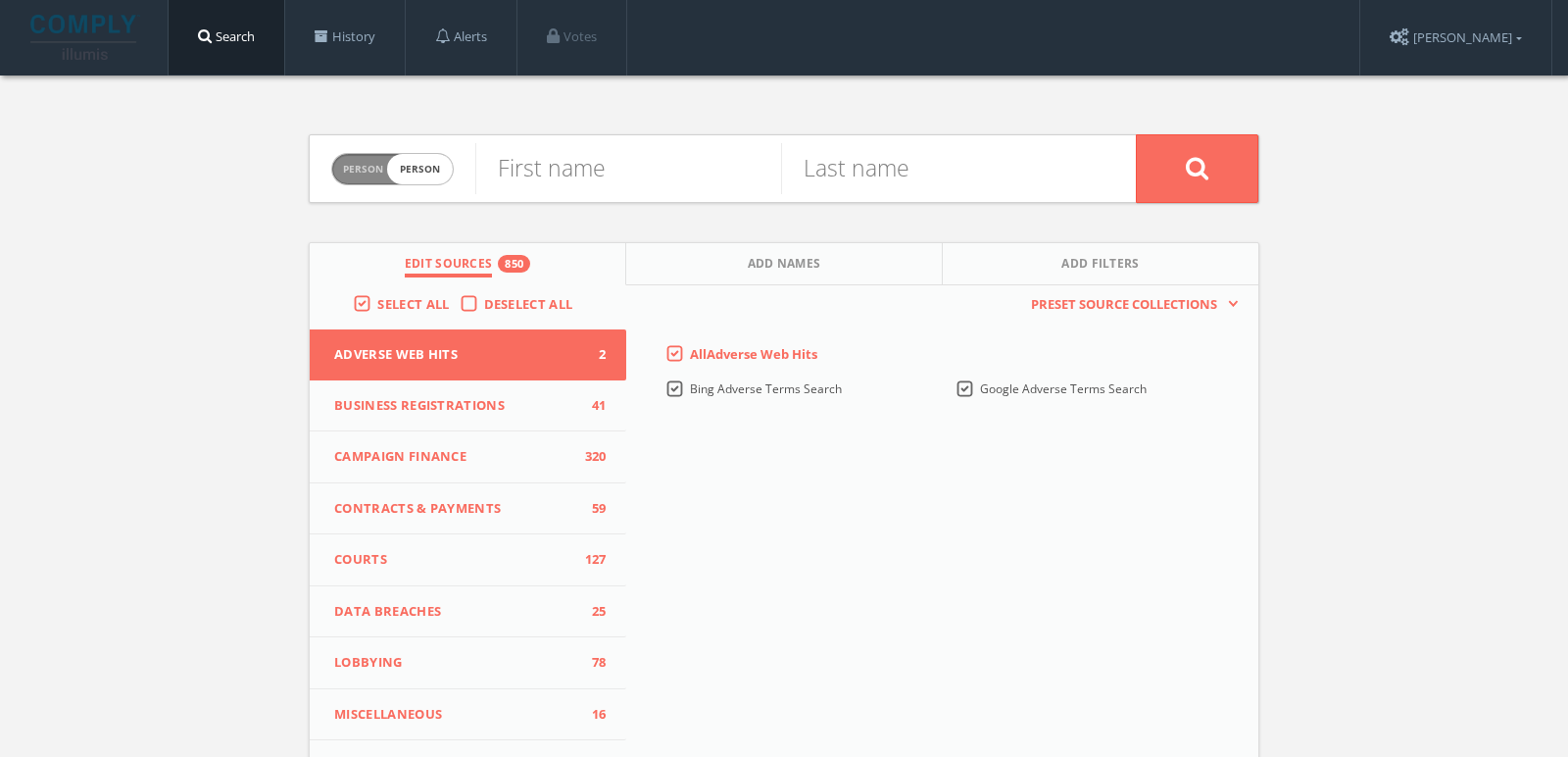 checkbox on "true" 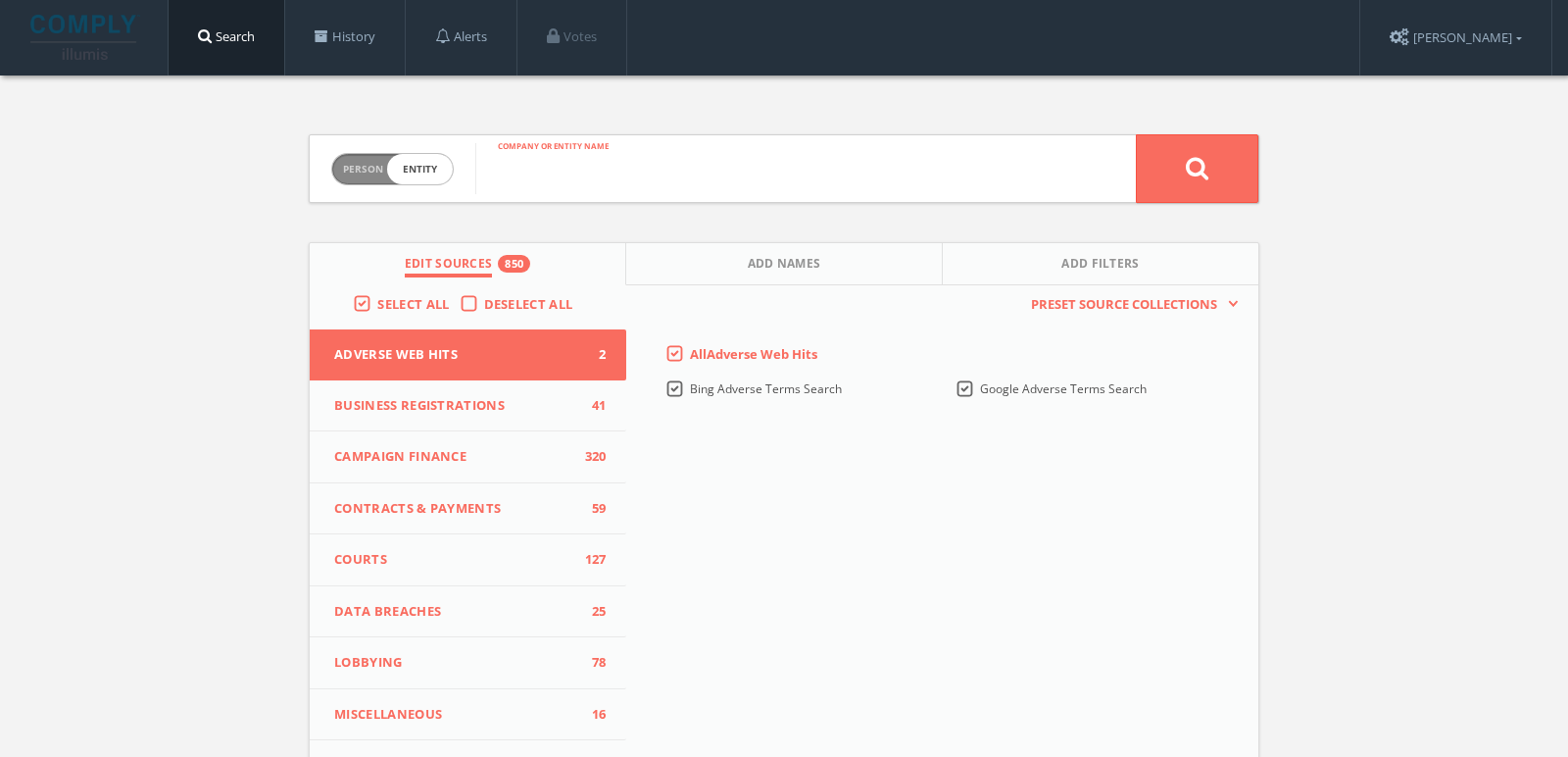 click at bounding box center (806, 169) 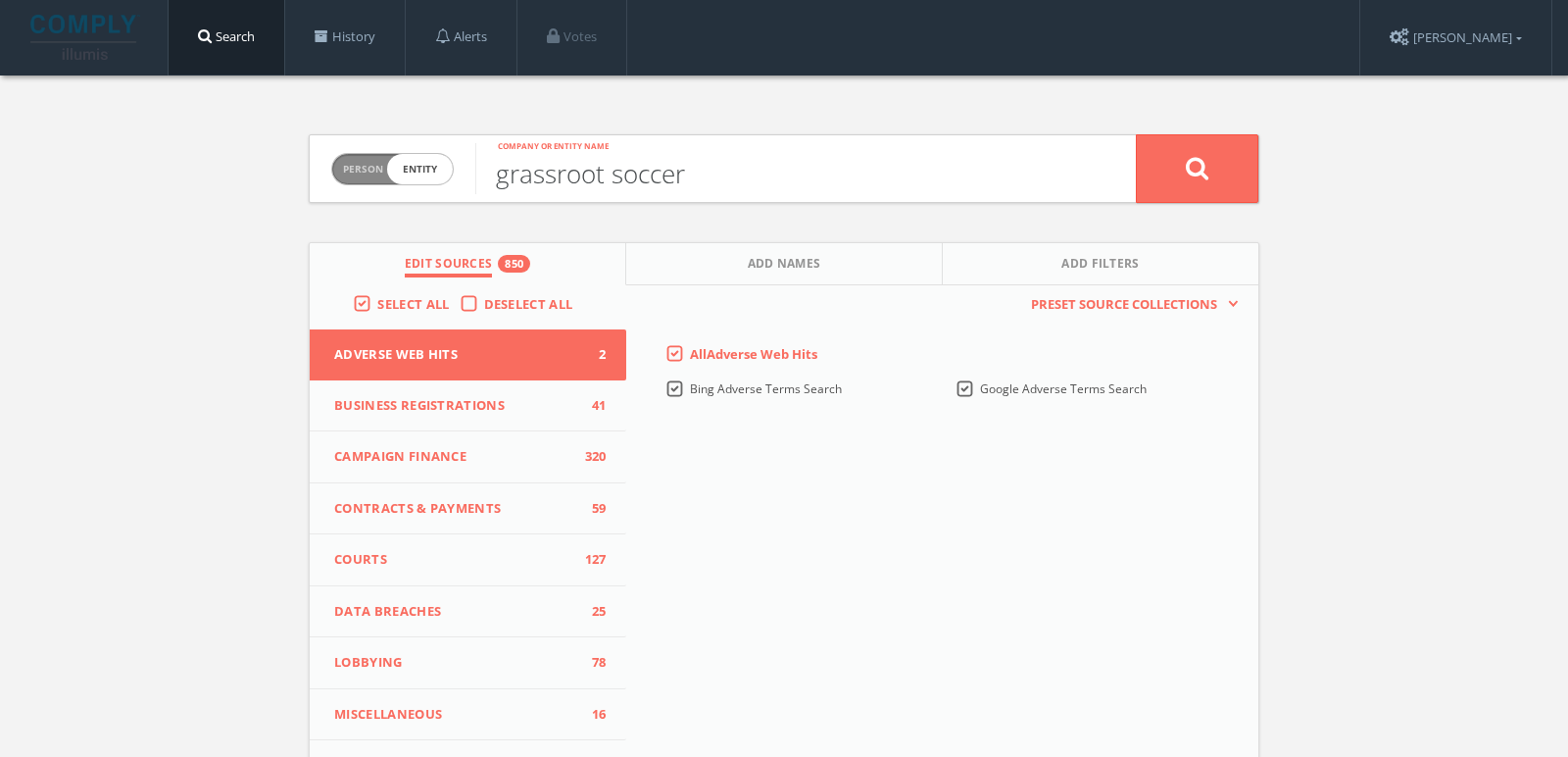 type on "grassroot soccer" 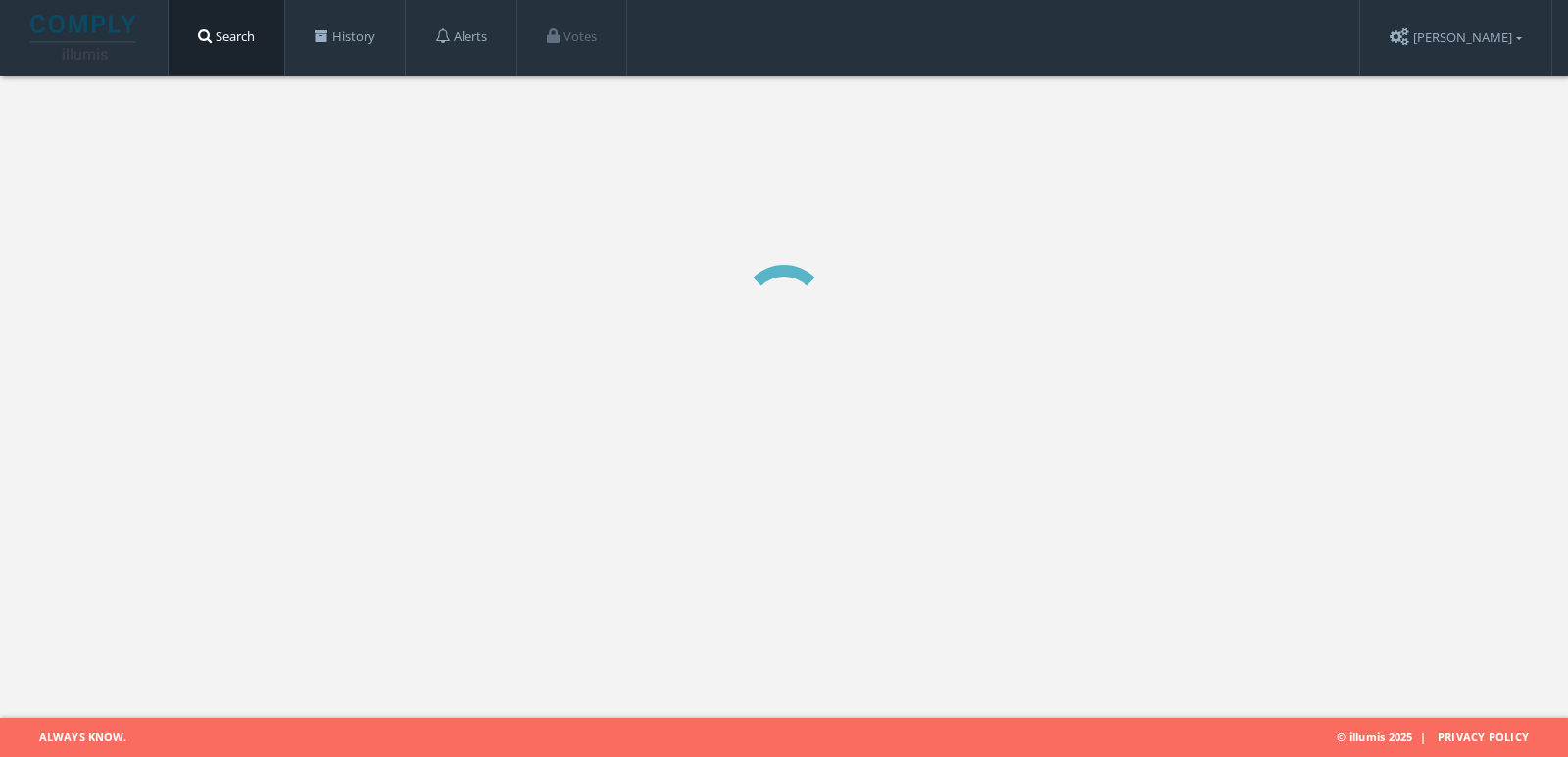 scroll, scrollTop: 0, scrollLeft: 0, axis: both 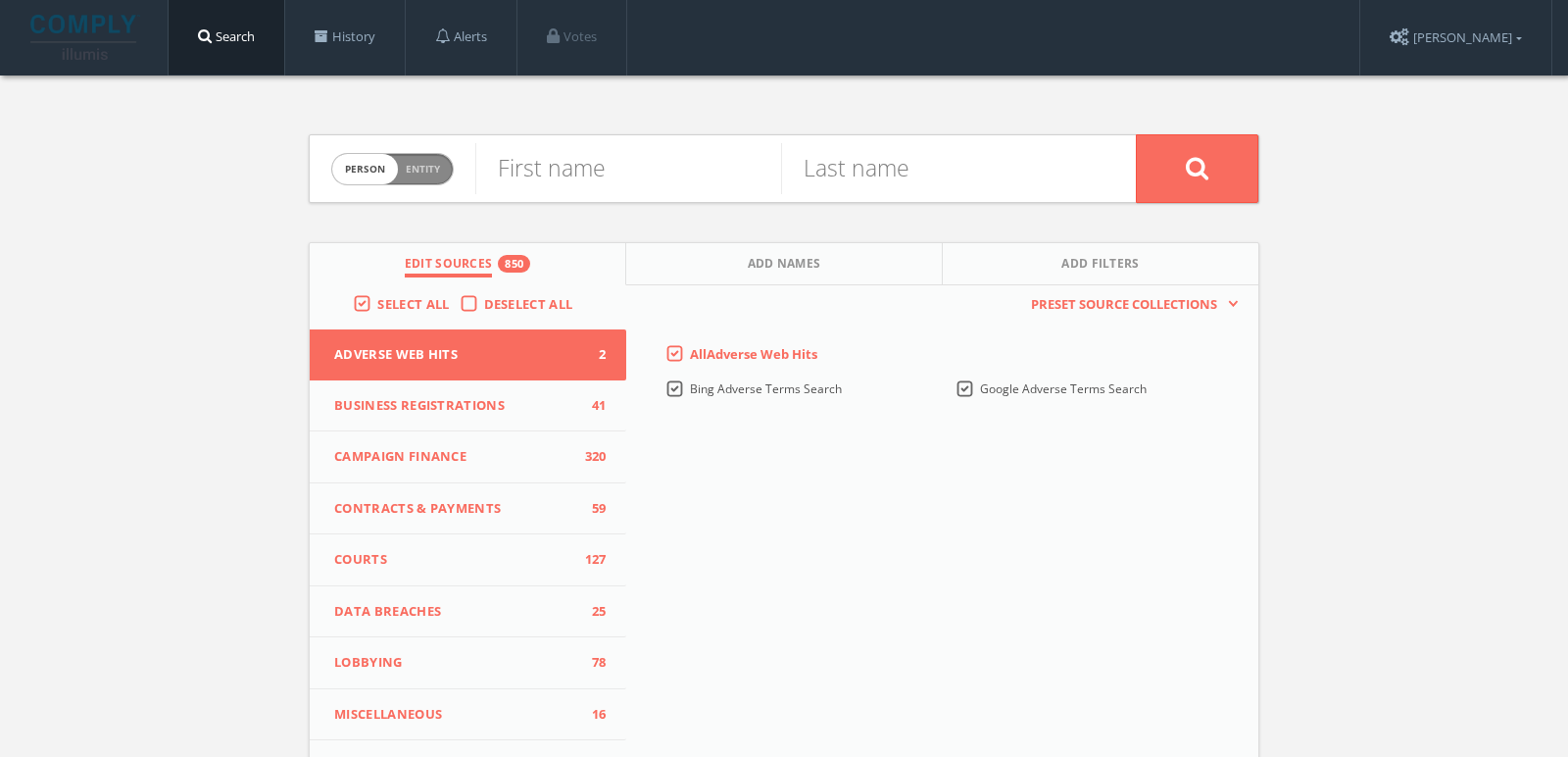 click on "person" at bounding box center [365, 169] 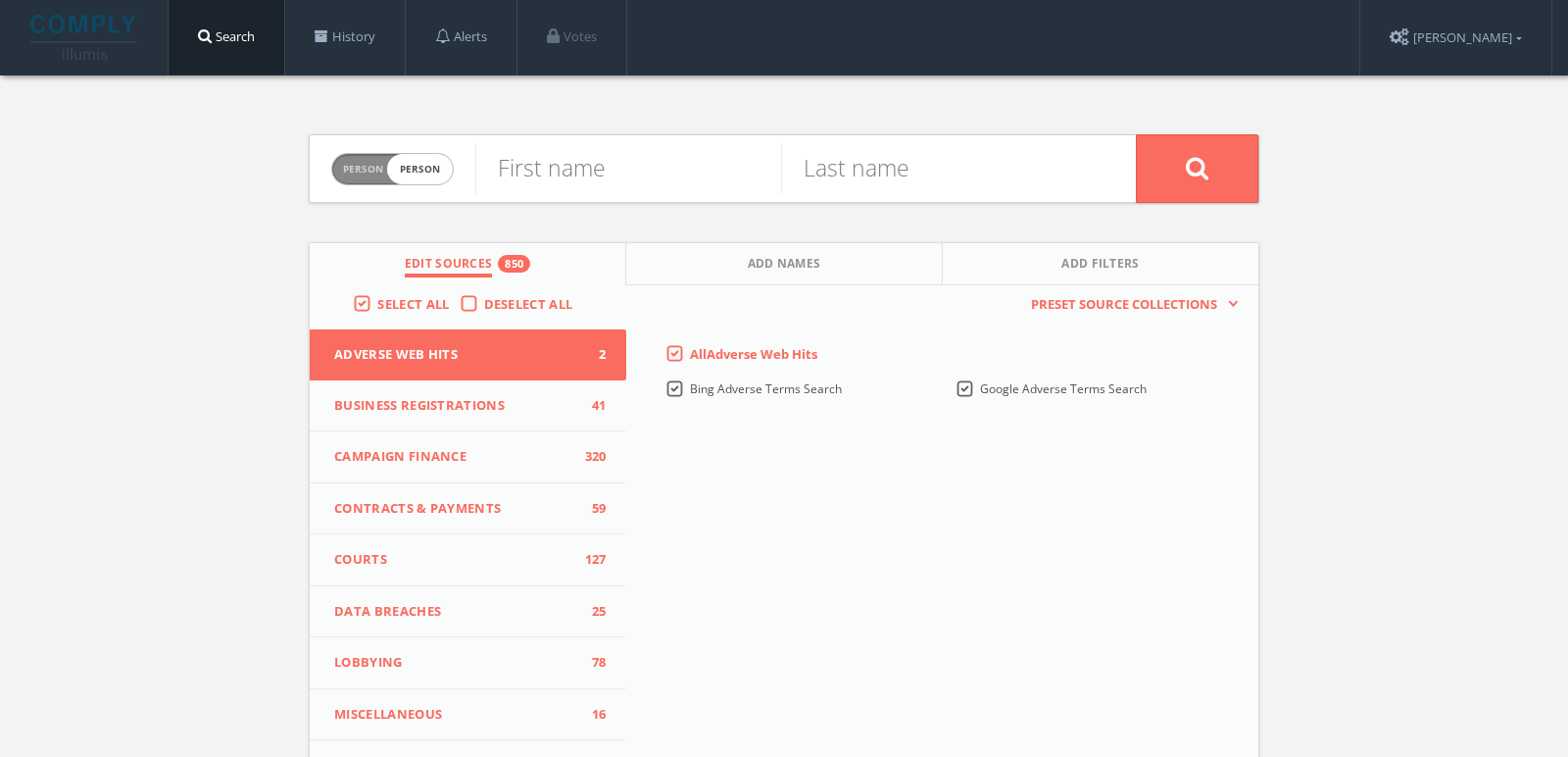 checkbox on "true" 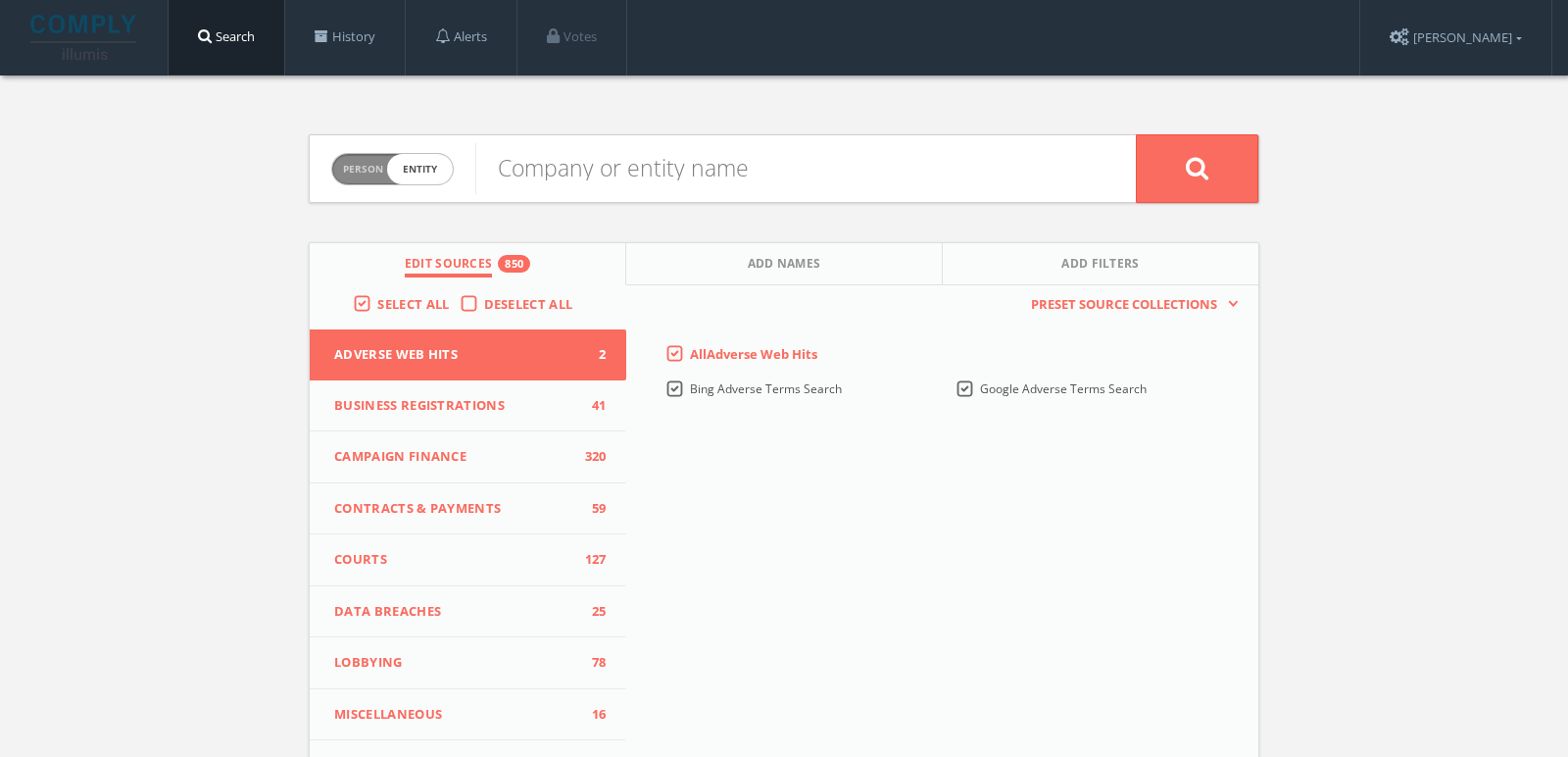 scroll, scrollTop: 0, scrollLeft: 0, axis: both 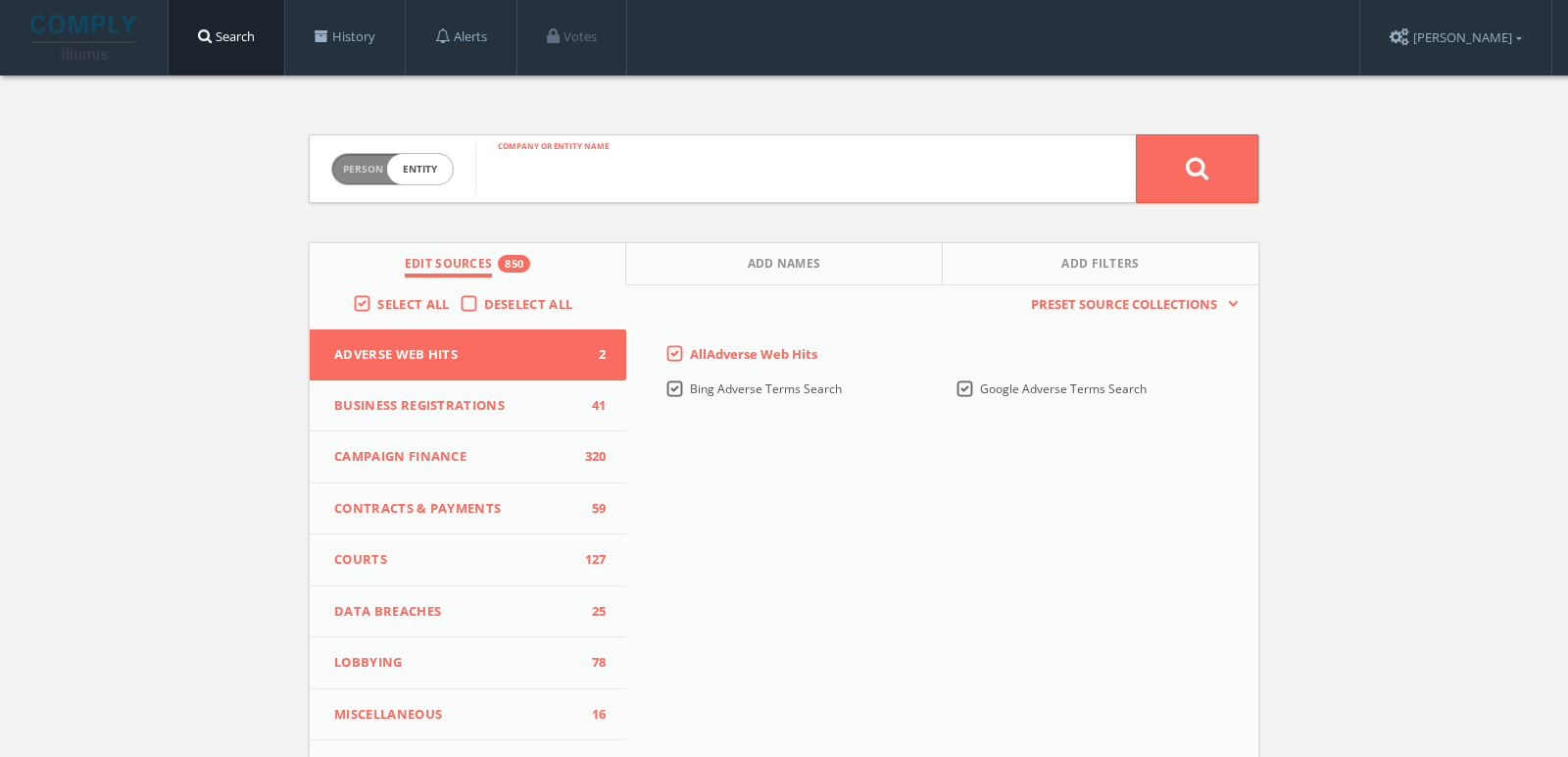click at bounding box center (806, 169) 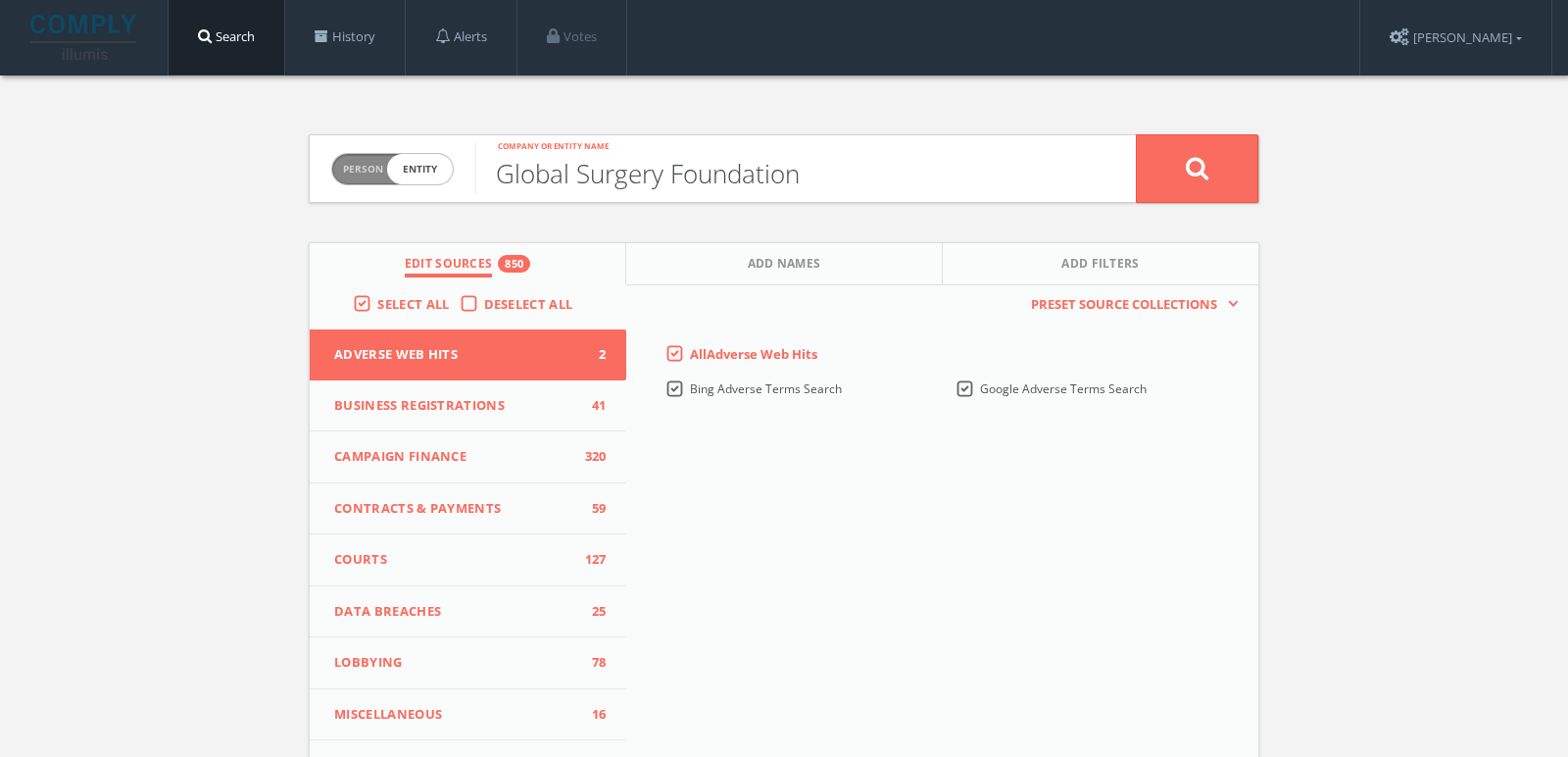 type on "Global Surgery Foundation" 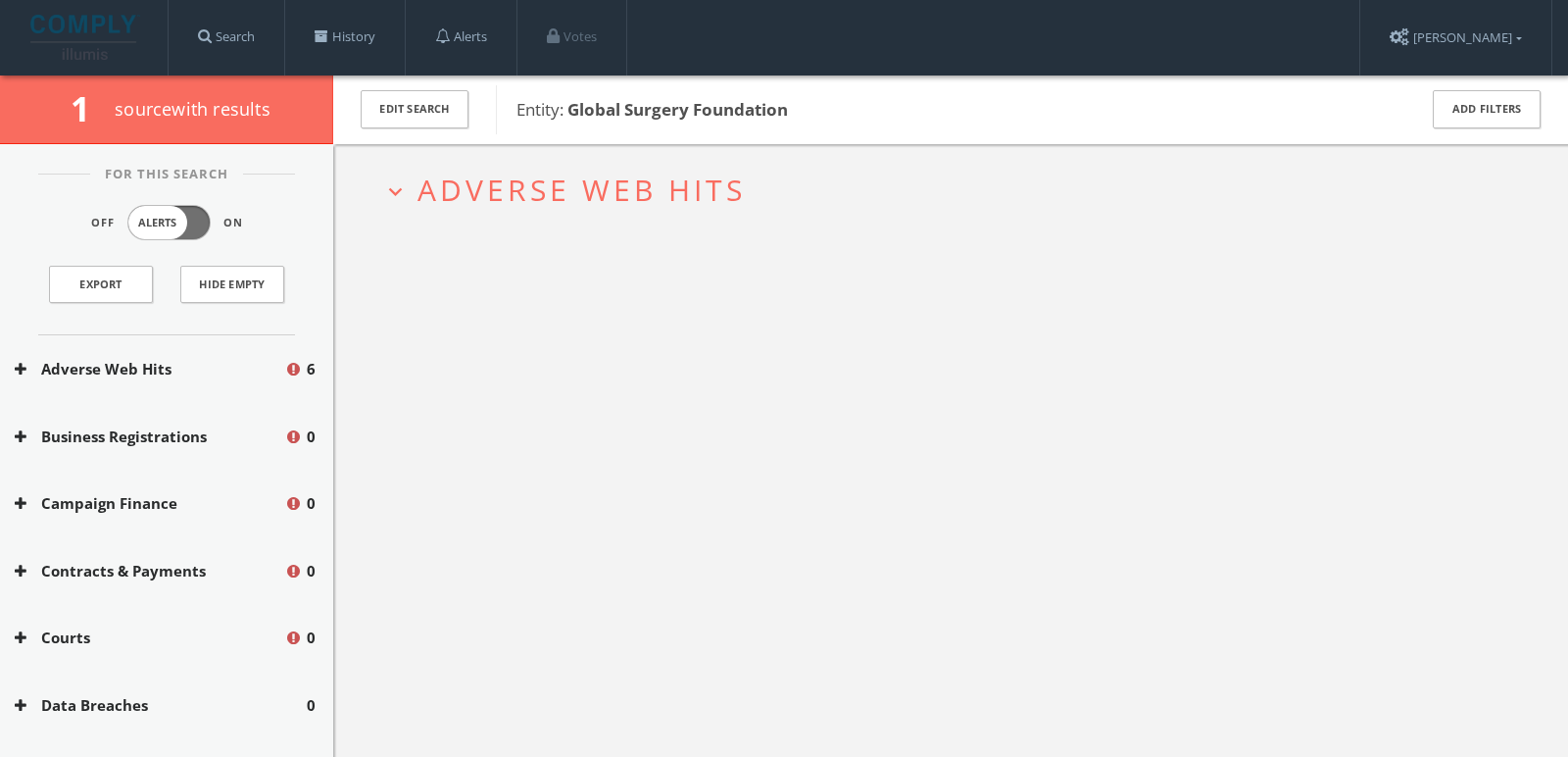click on "Adverse Web Hits" at bounding box center [581, 189] 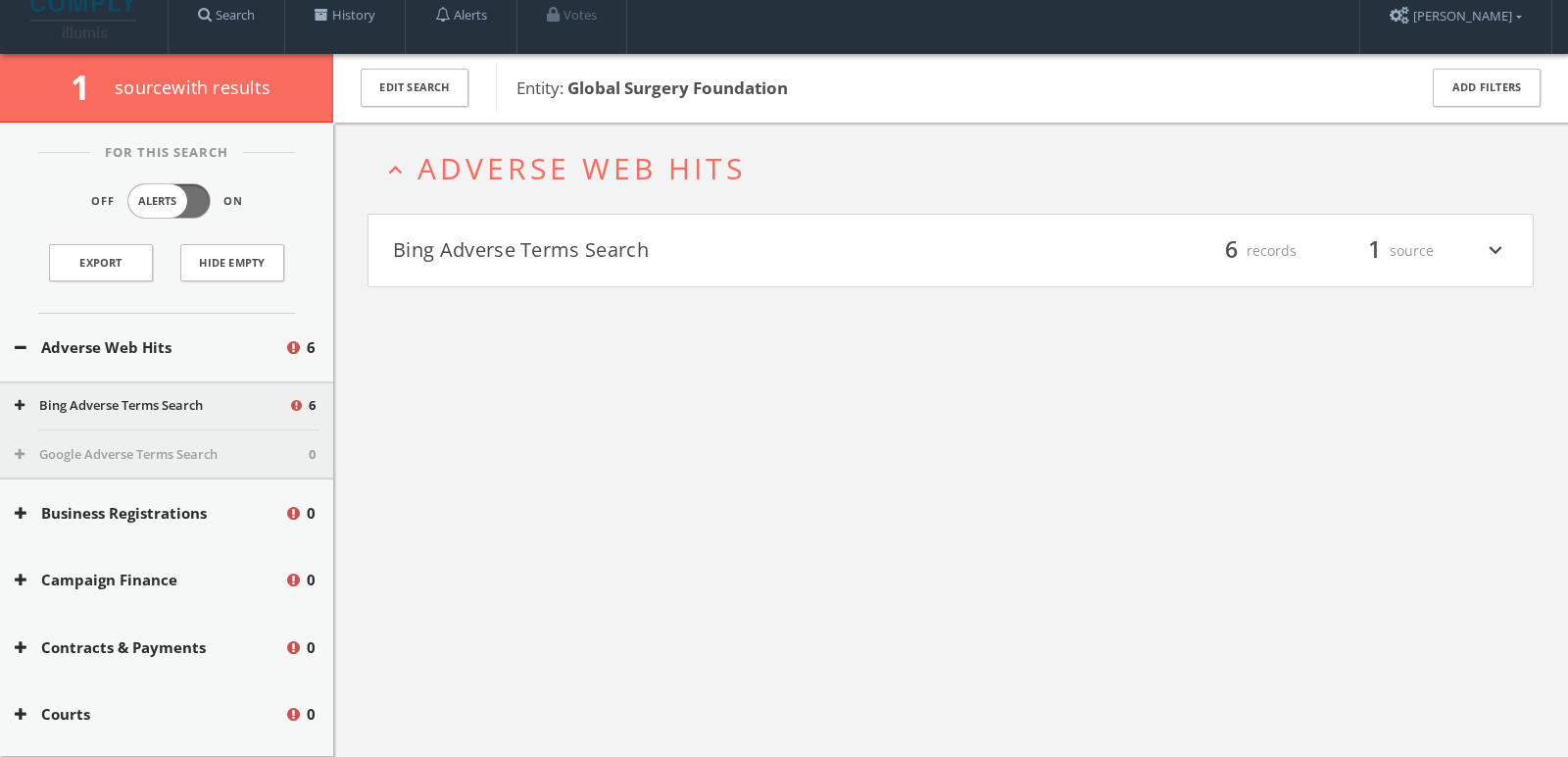 click on "Bing Adverse Terms Search filter_list 6 records 1 source  expand_more" at bounding box center (951, 251) 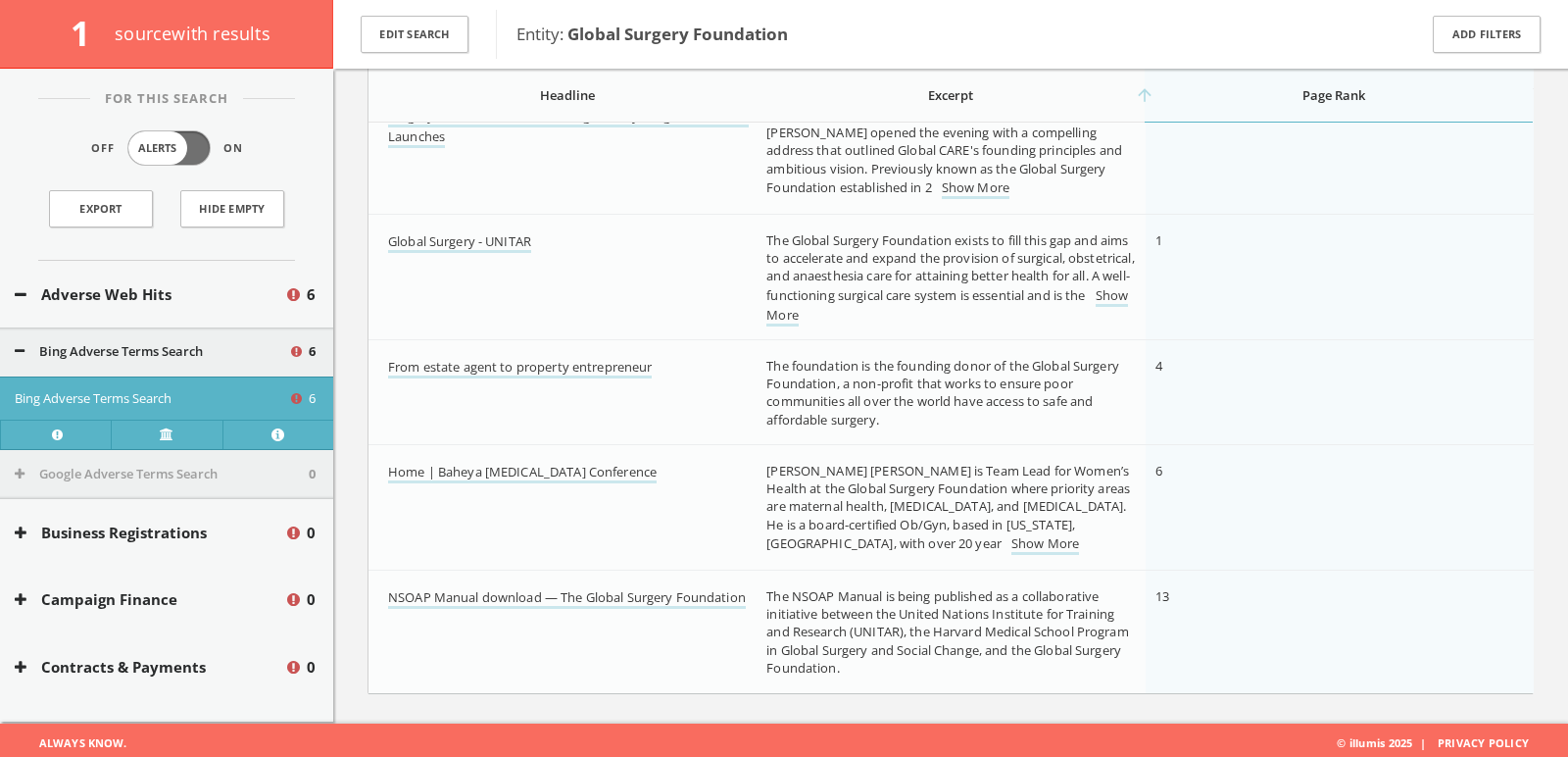scroll, scrollTop: 469, scrollLeft: 0, axis: vertical 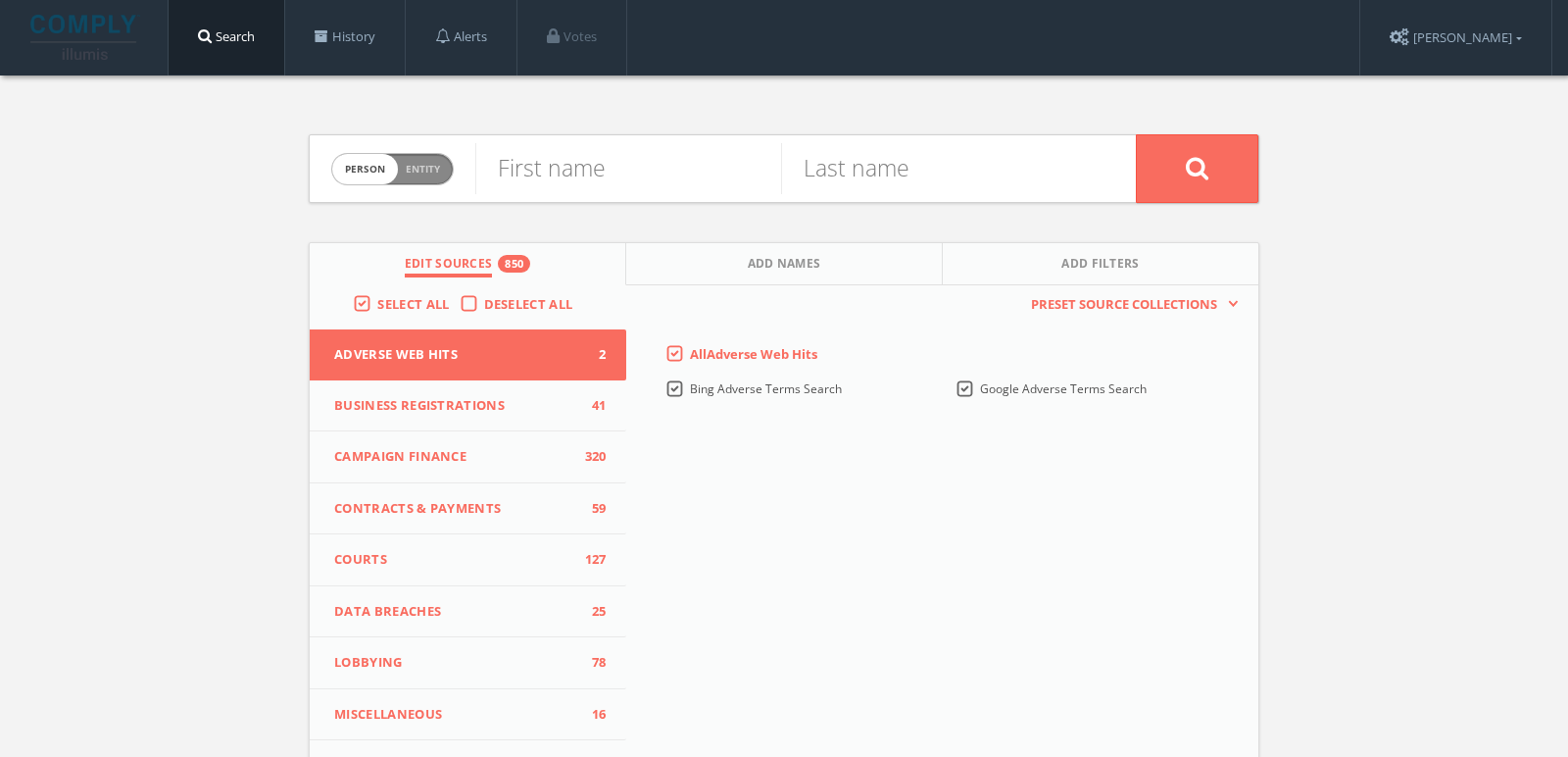 click on "Entity" at bounding box center [422, 169] 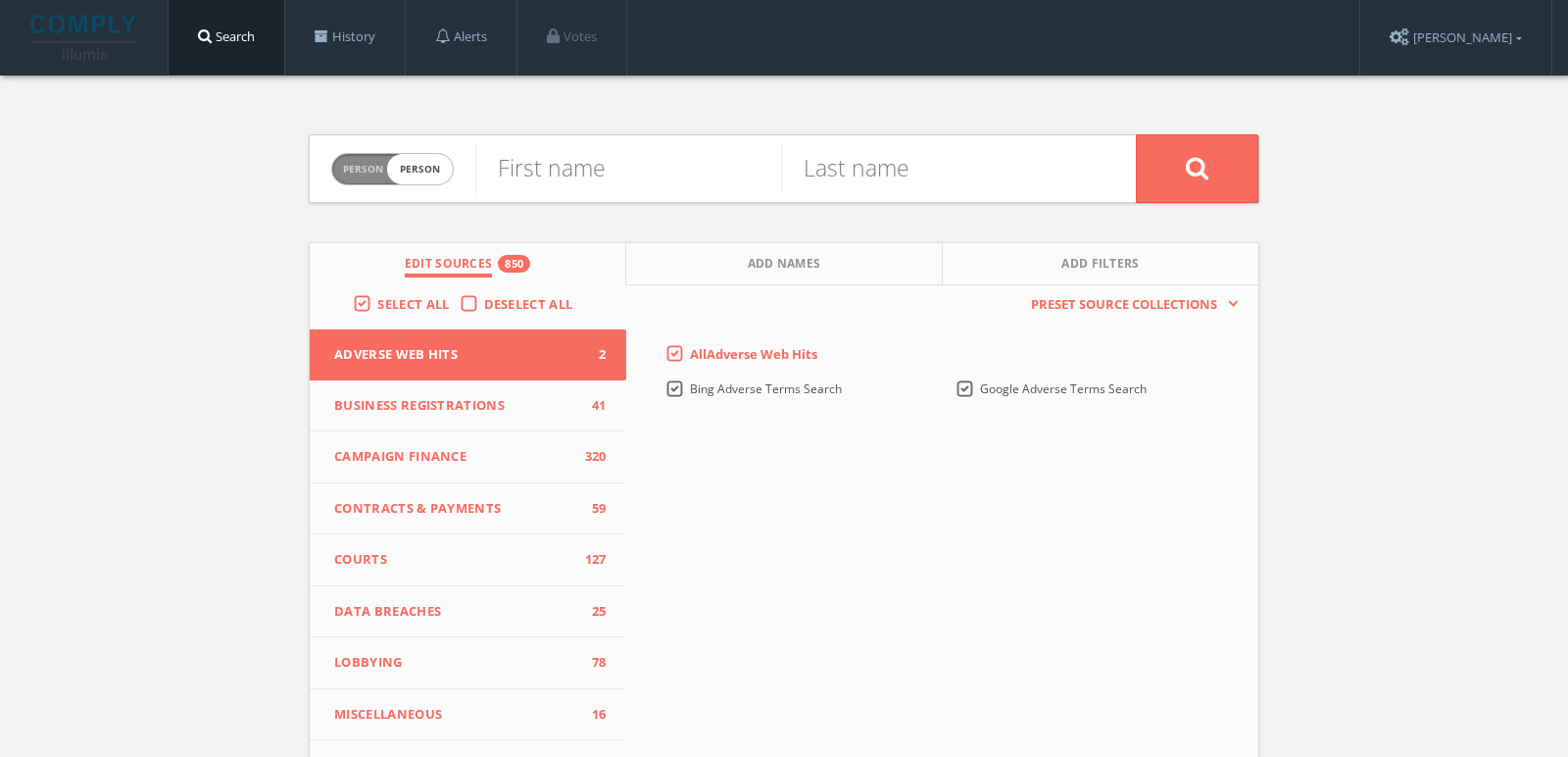 checkbox on "true" 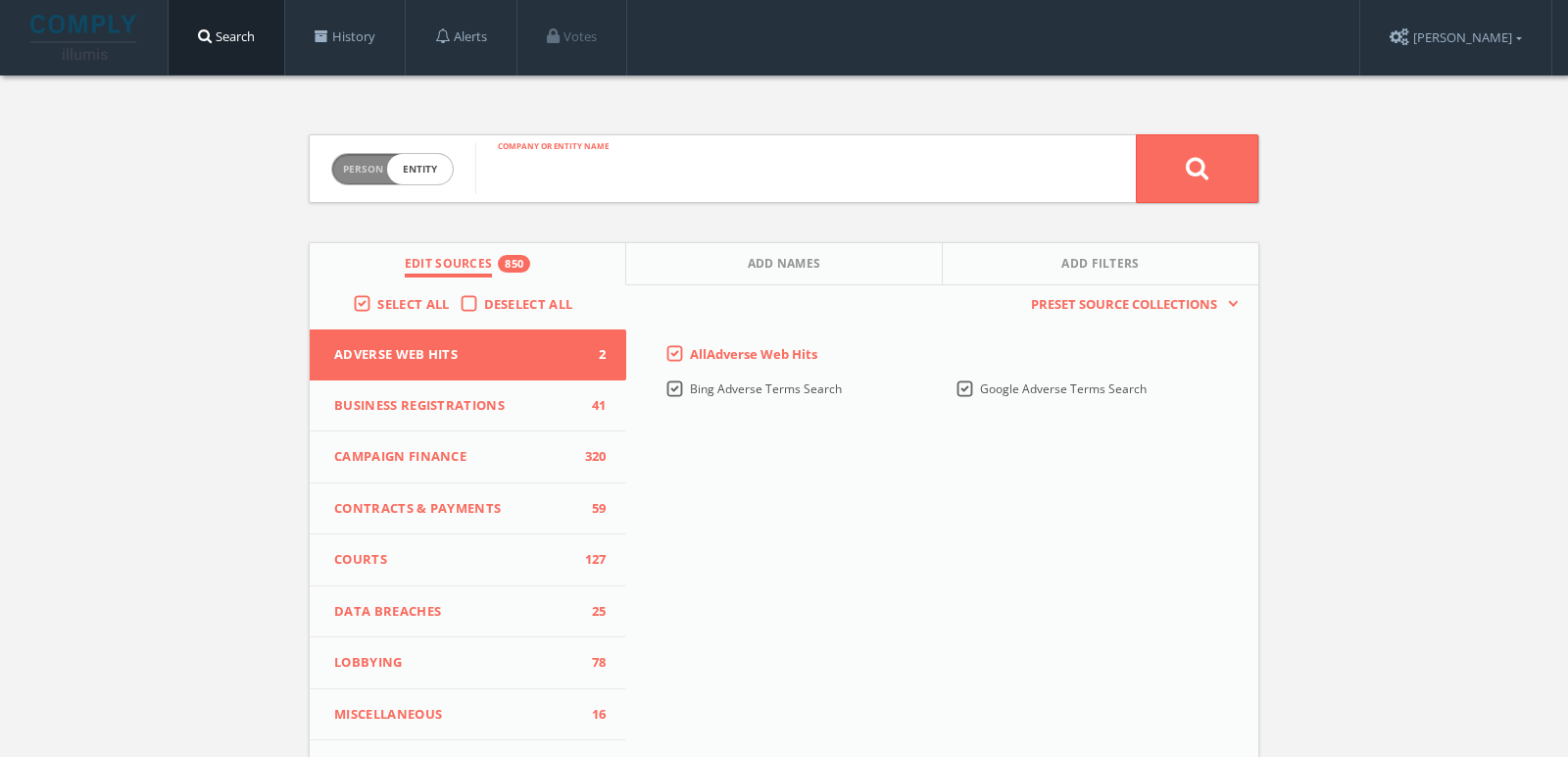 click at bounding box center [806, 169] 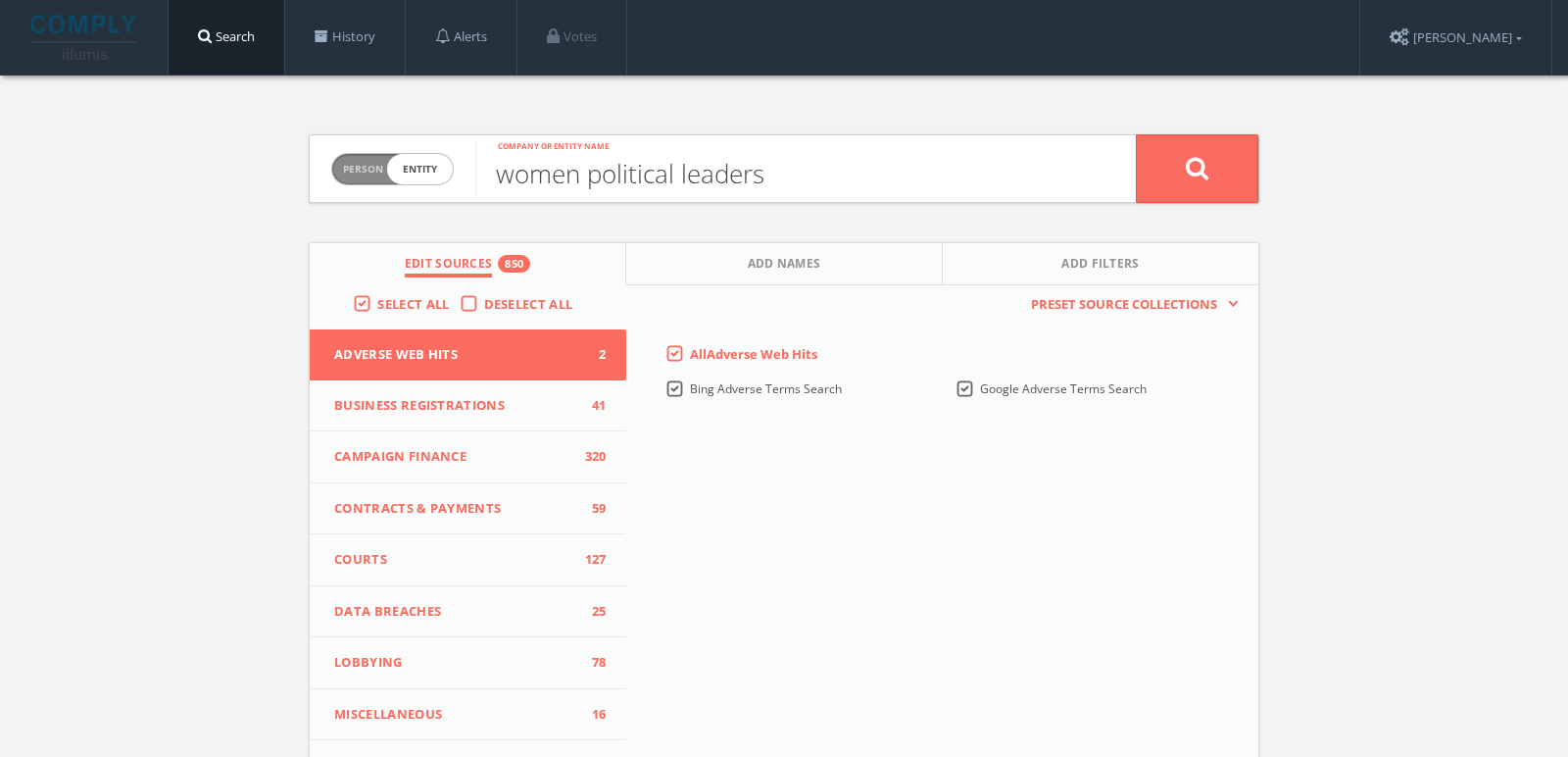 type on "women political leaders" 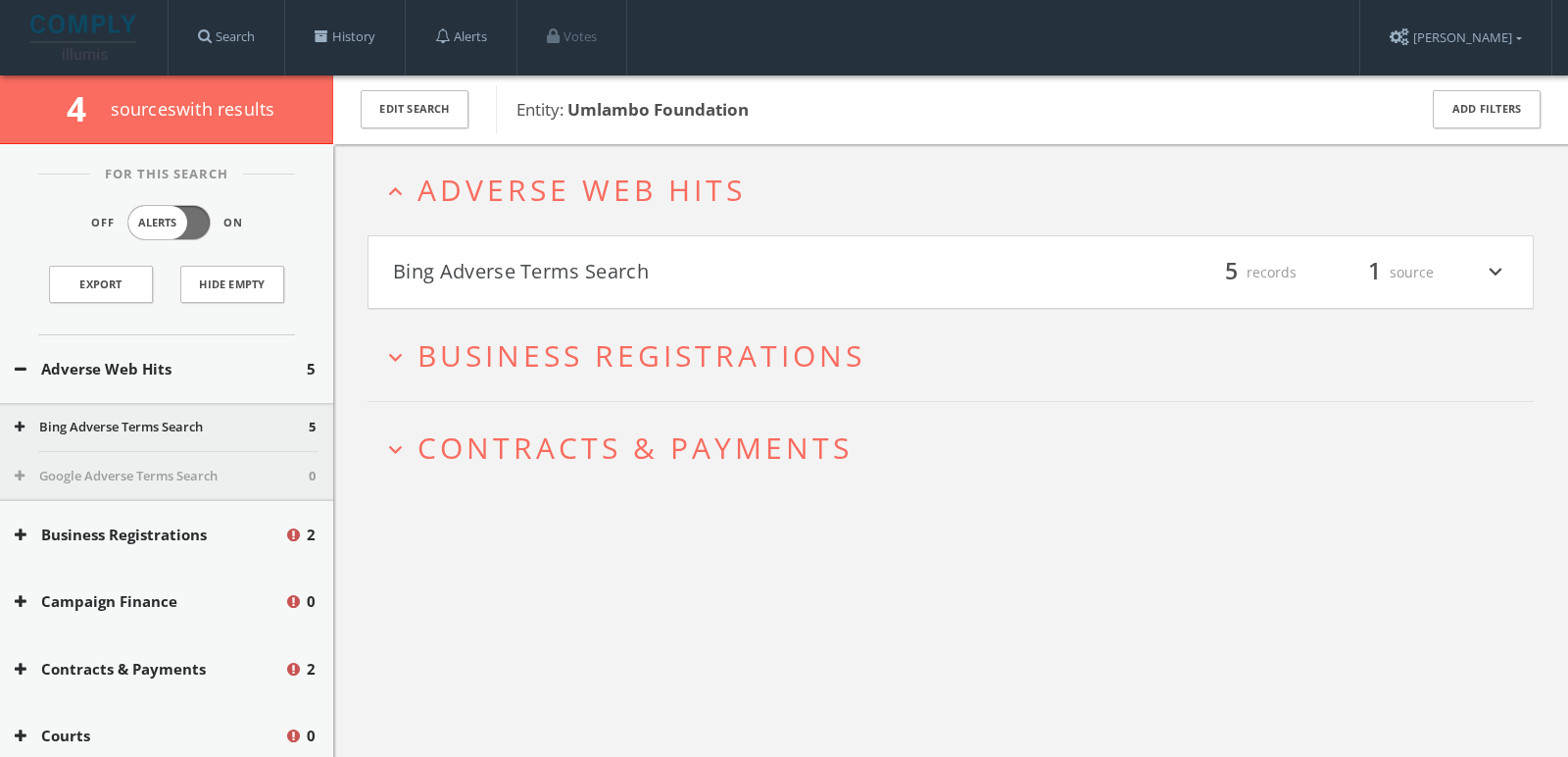 scroll, scrollTop: 2, scrollLeft: 0, axis: vertical 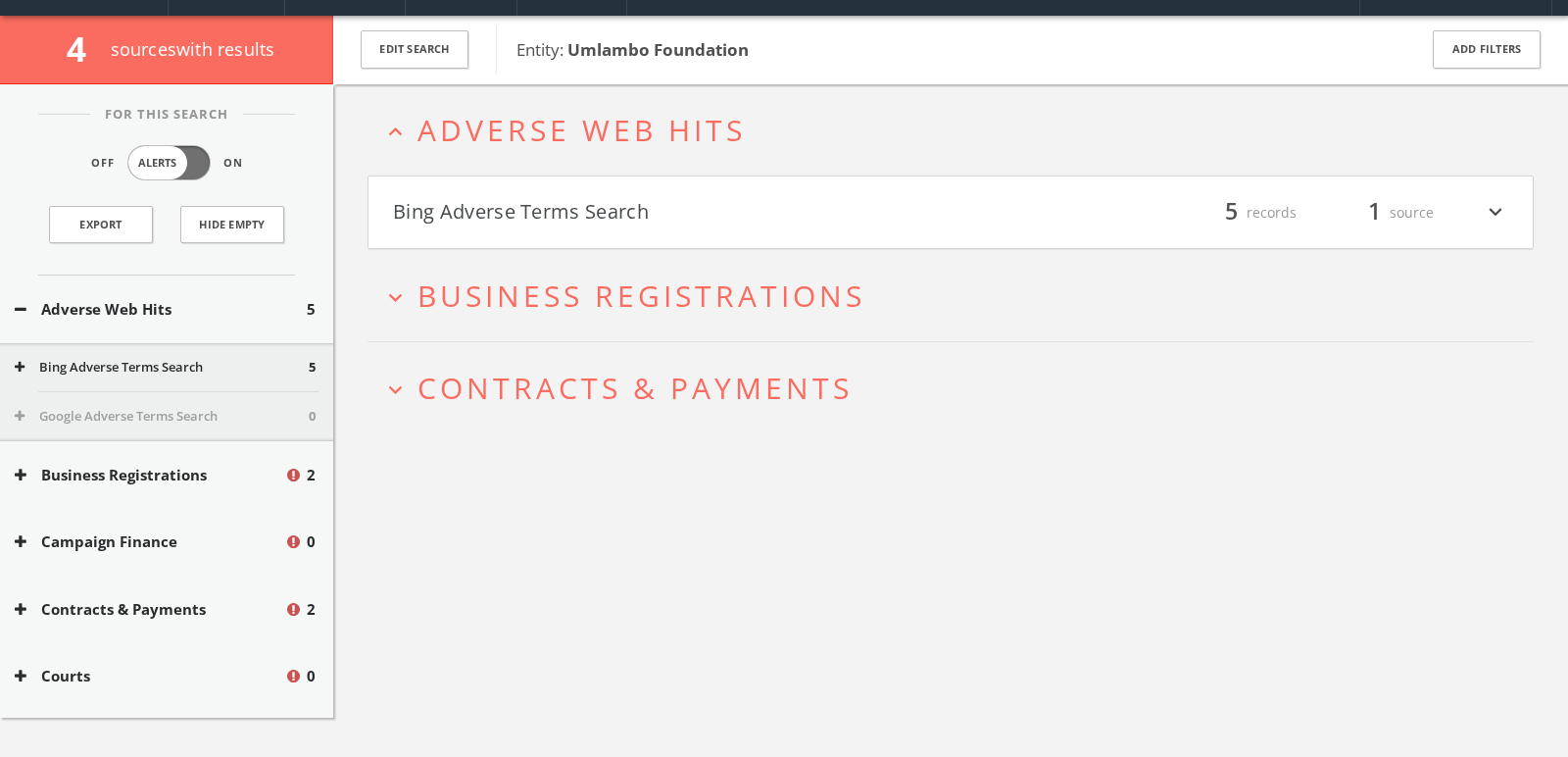 click on "Bing Adverse Terms Search" at bounding box center [671, 213] 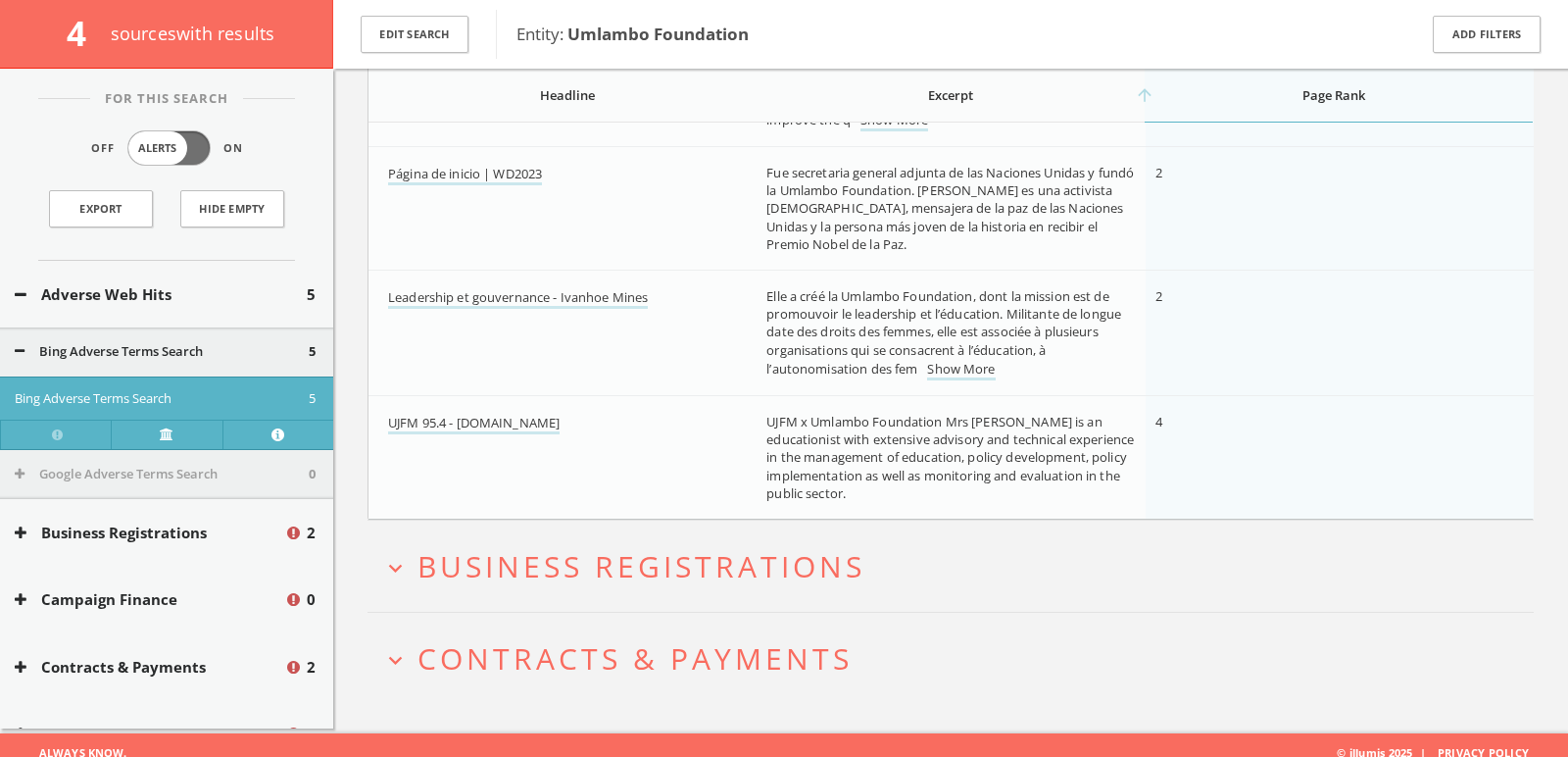 scroll, scrollTop: 543, scrollLeft: 0, axis: vertical 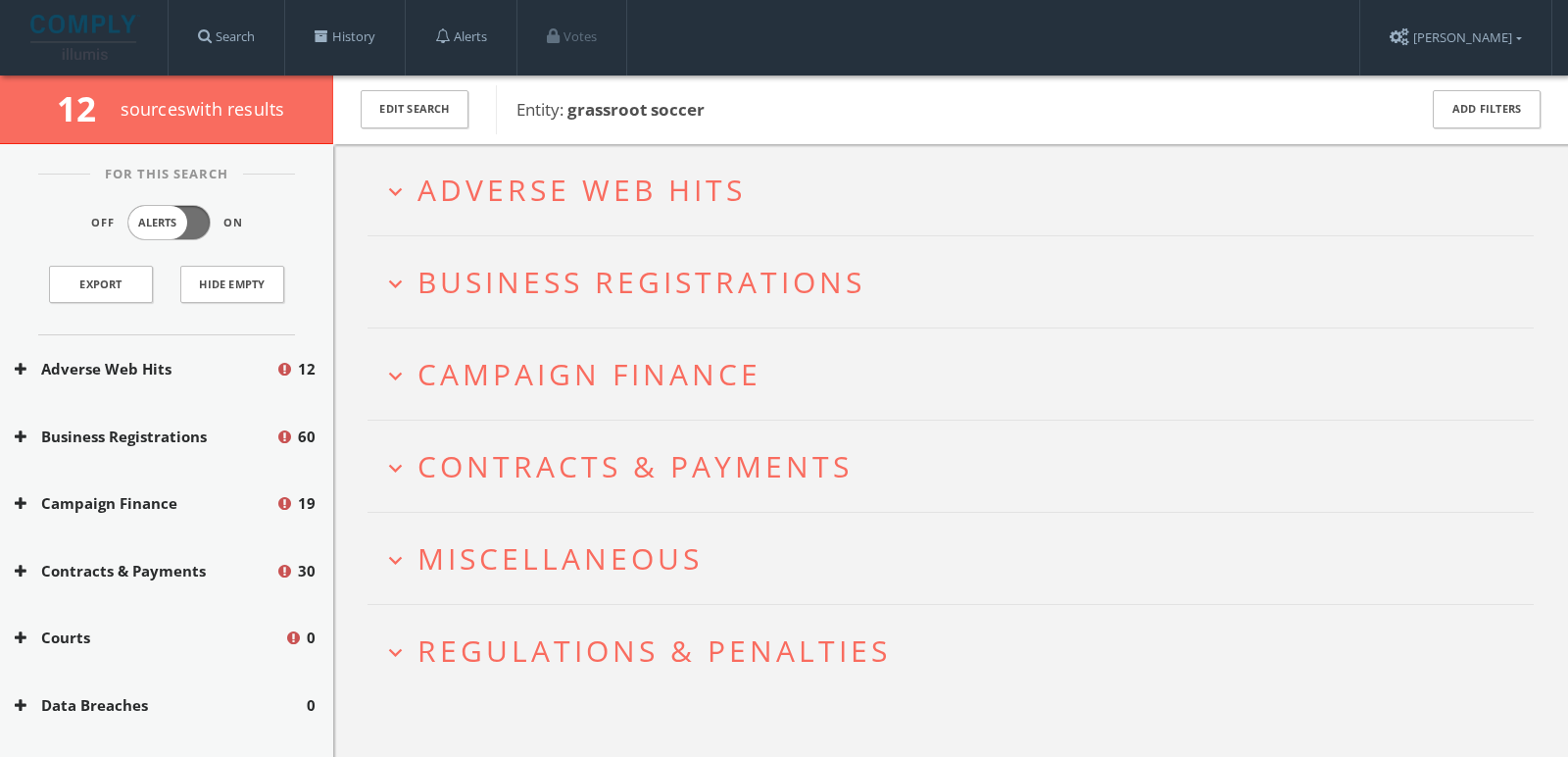click on "Adverse Web Hits" at bounding box center (581, 189) 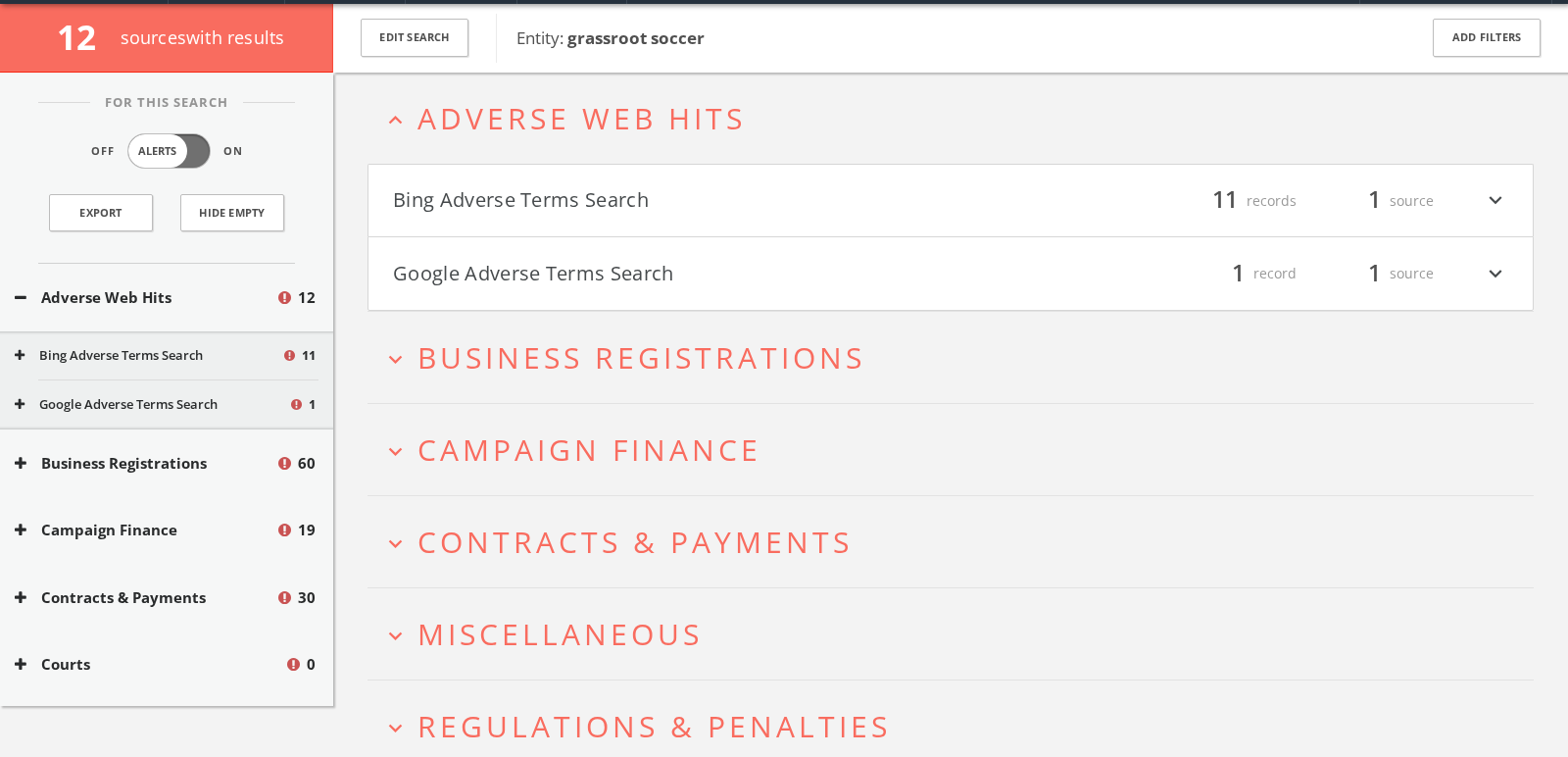 click on "Bing Adverse Terms Search" at bounding box center (671, 201) 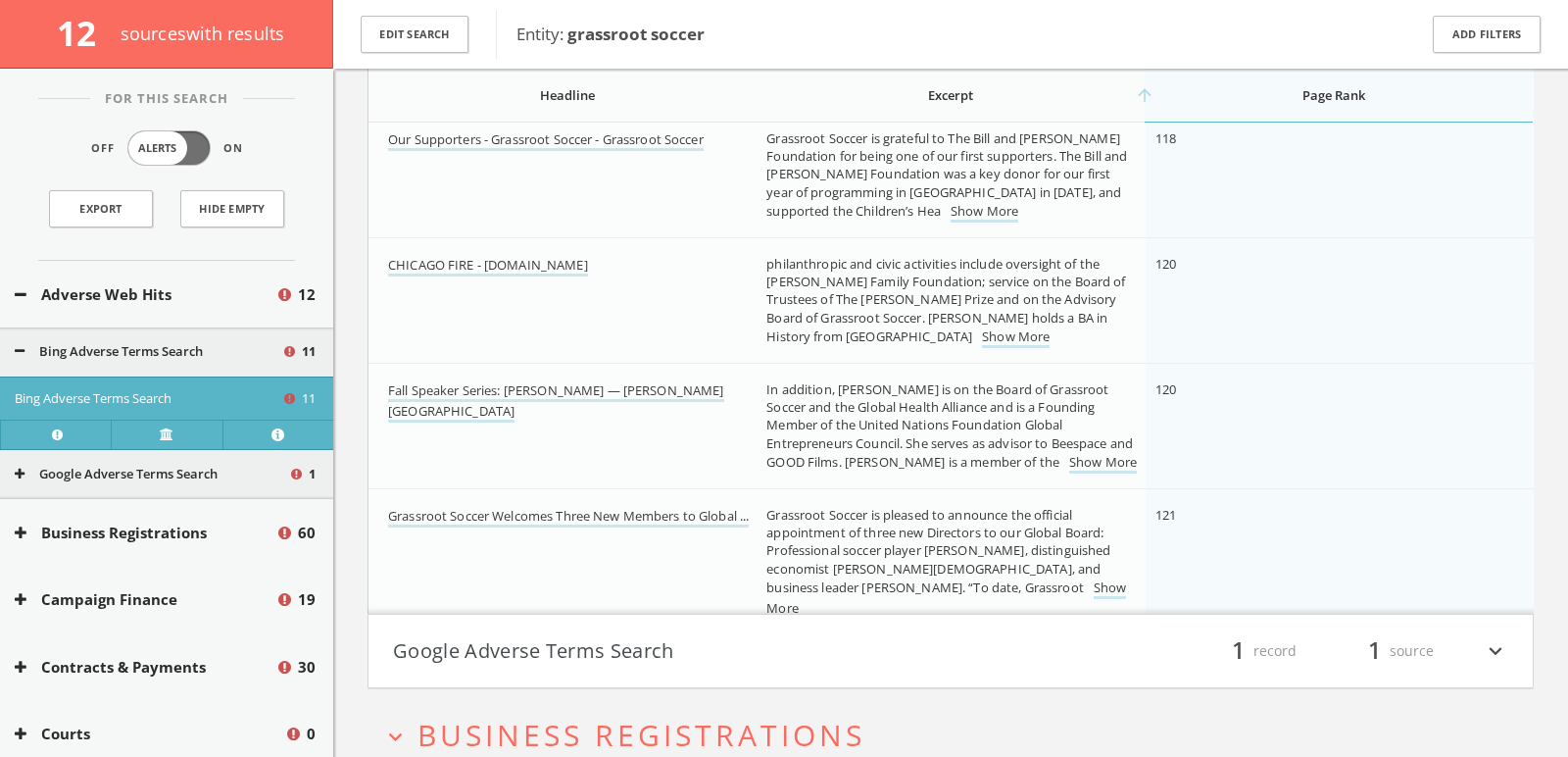 scroll, scrollTop: 1175, scrollLeft: 0, axis: vertical 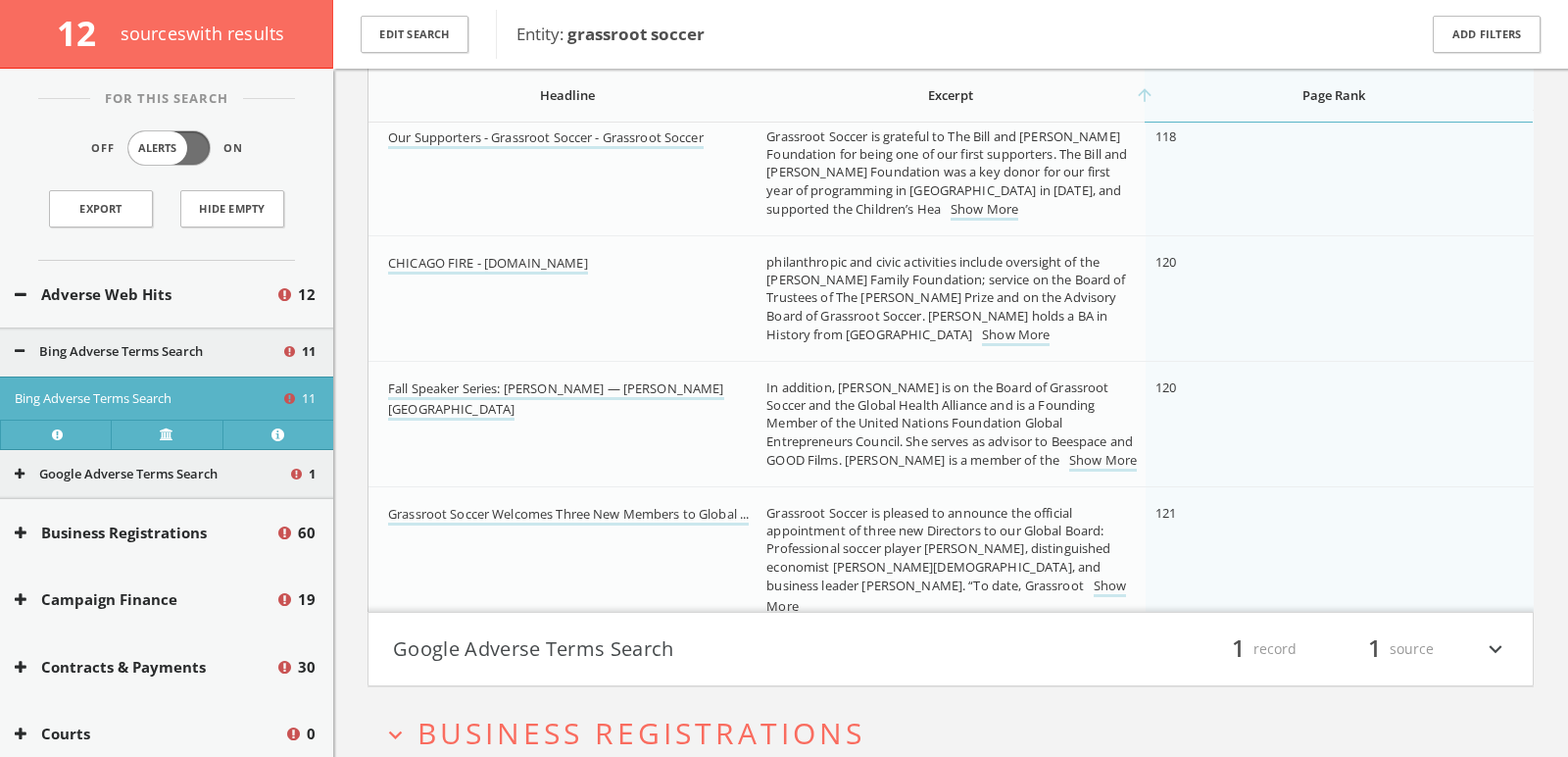 click on "Google Adverse Terms Search" at bounding box center [671, 649] 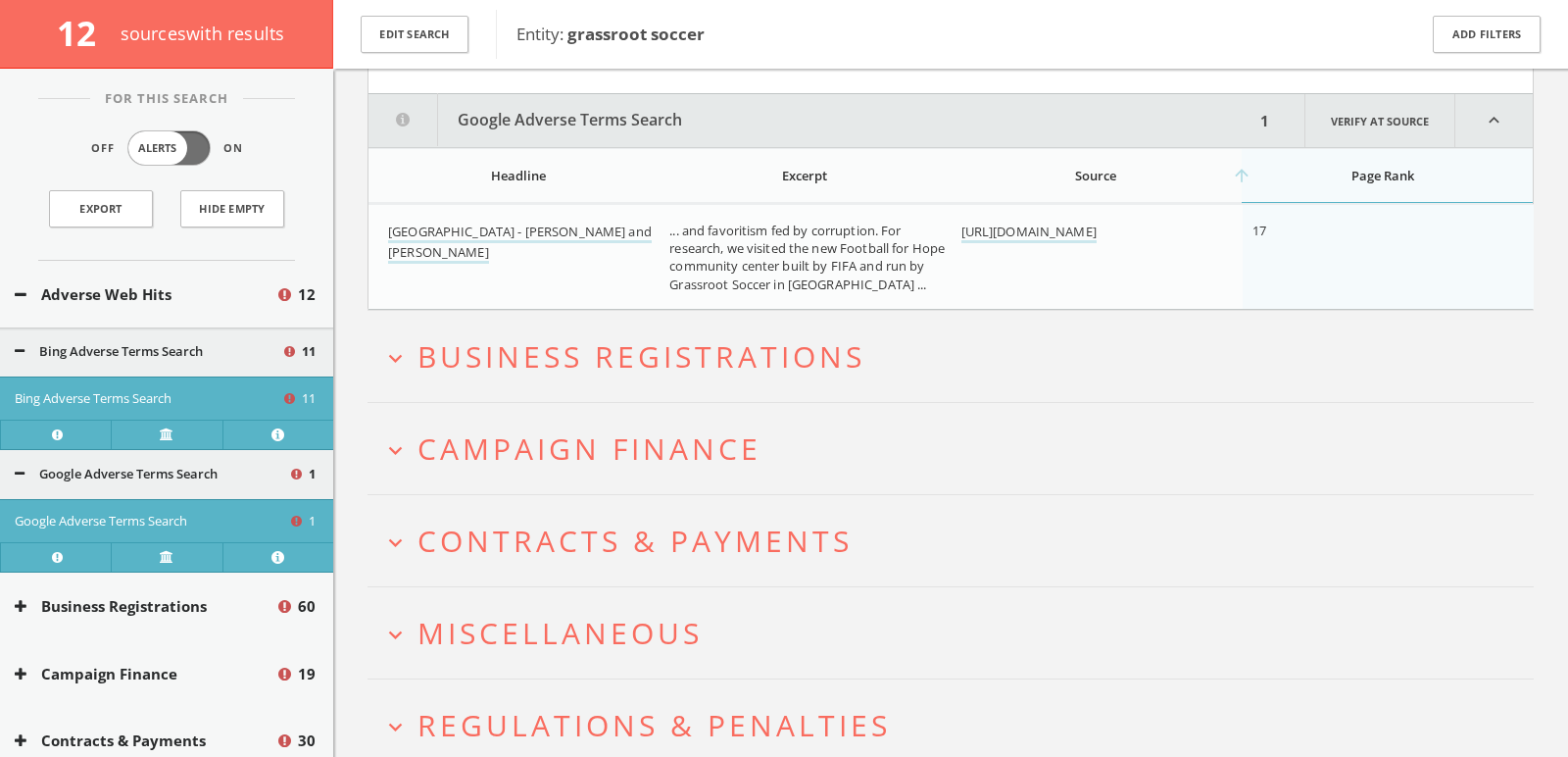 scroll, scrollTop: 1789, scrollLeft: 0, axis: vertical 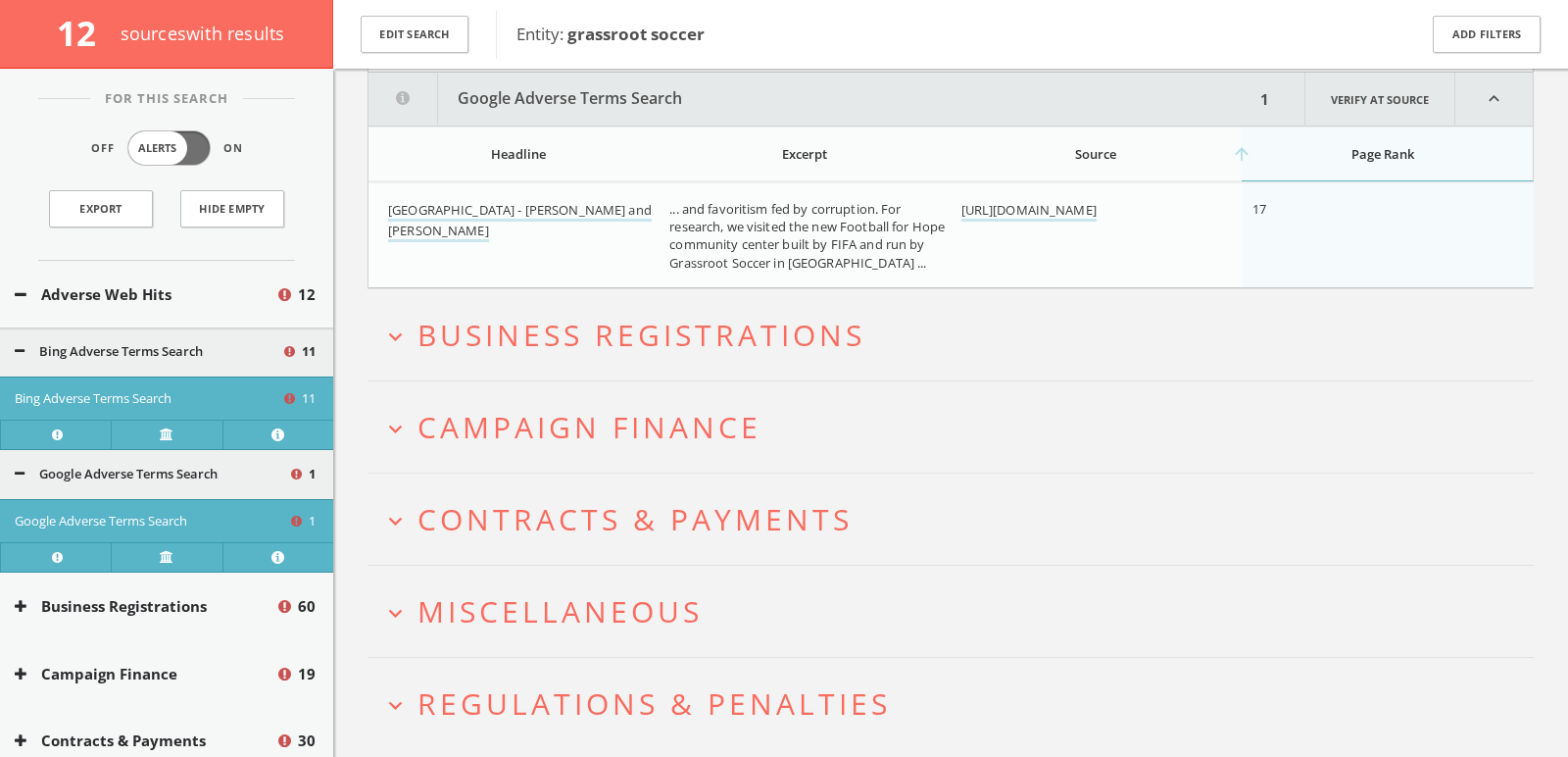 click on "Campaign Finance" at bounding box center [589, 427] 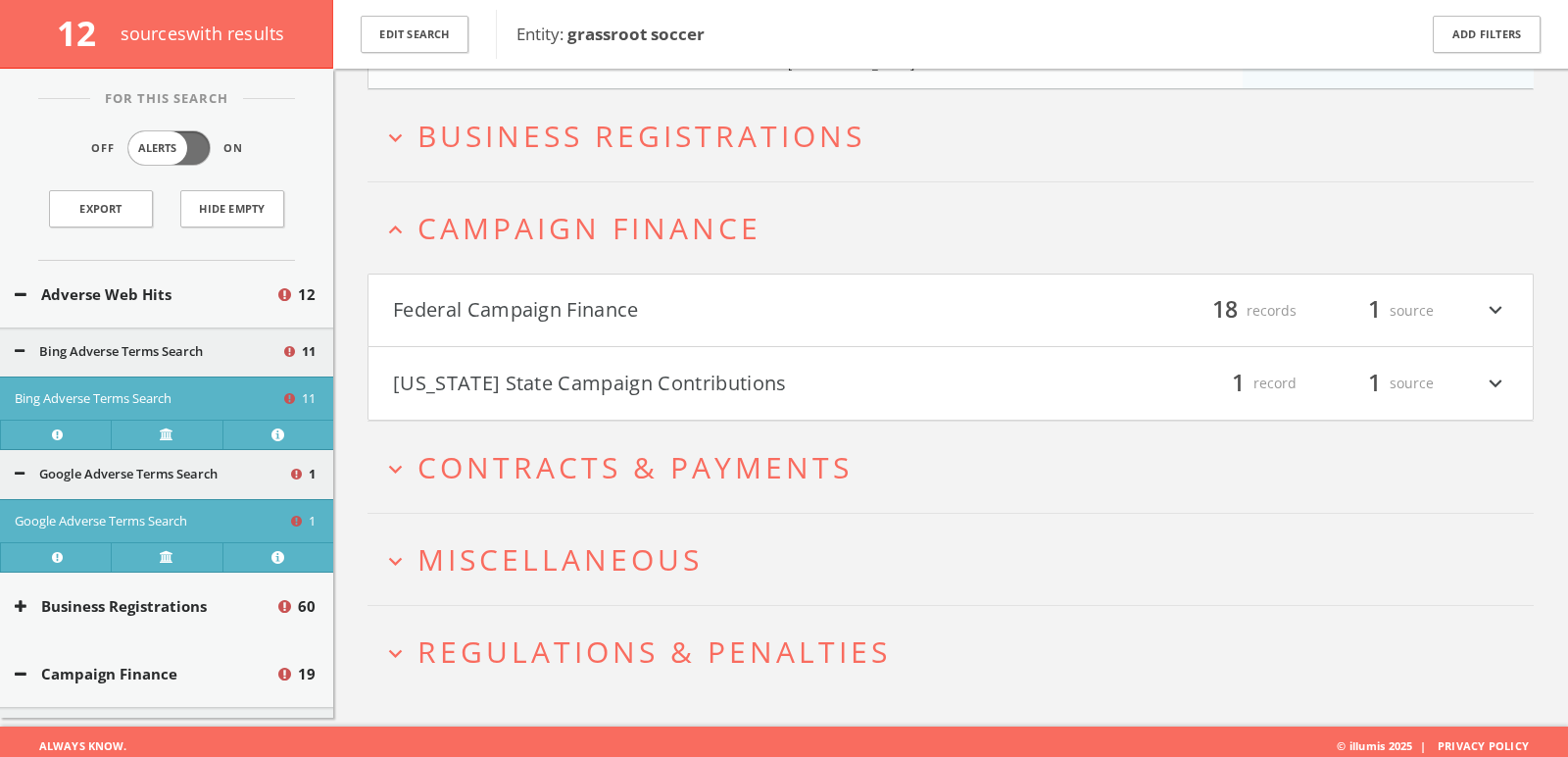 click on "Federal Campaign Finance filter_list 18 records 1 source  expand_more" at bounding box center (951, 311) 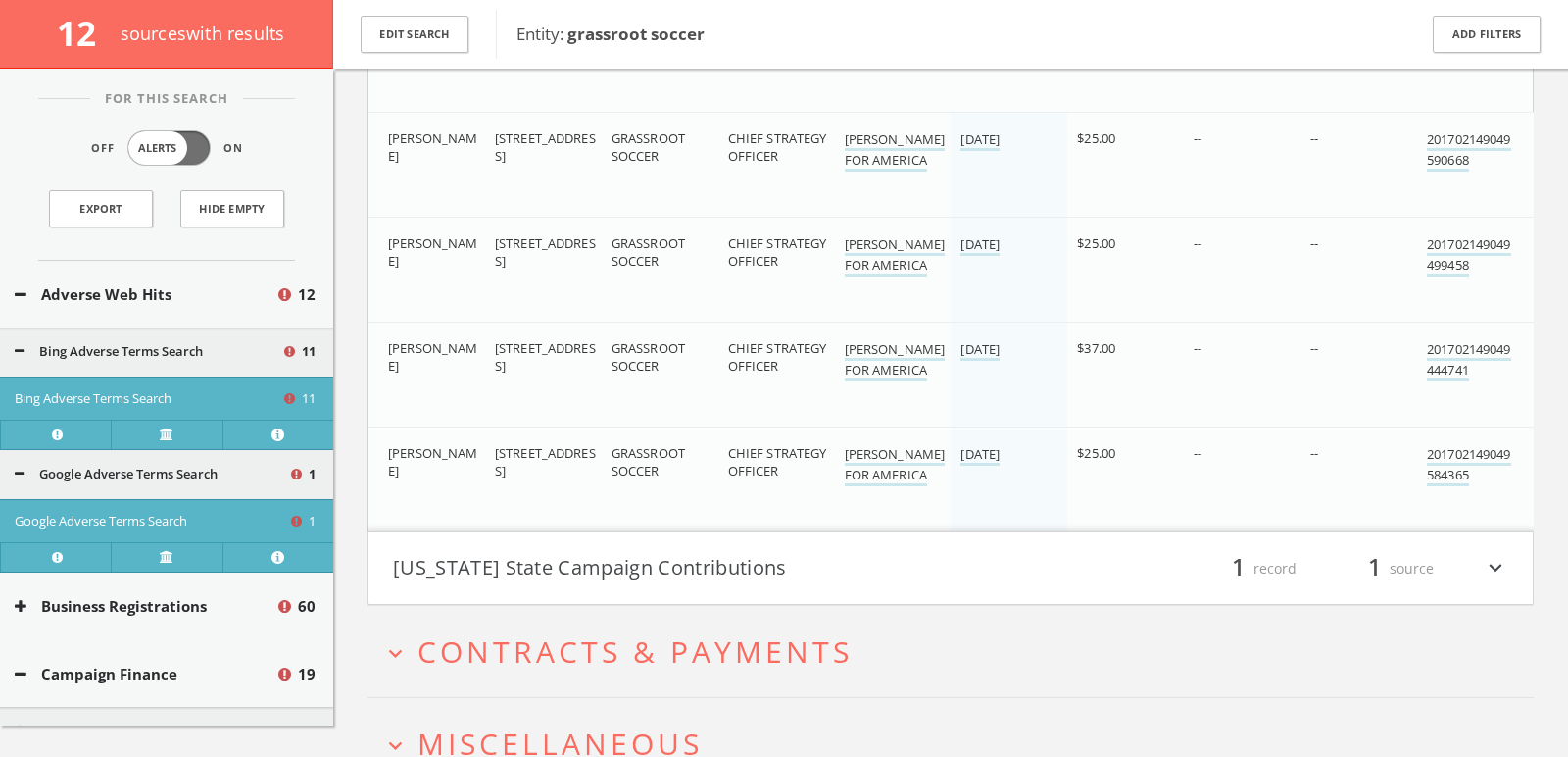 scroll, scrollTop: 4118, scrollLeft: 0, axis: vertical 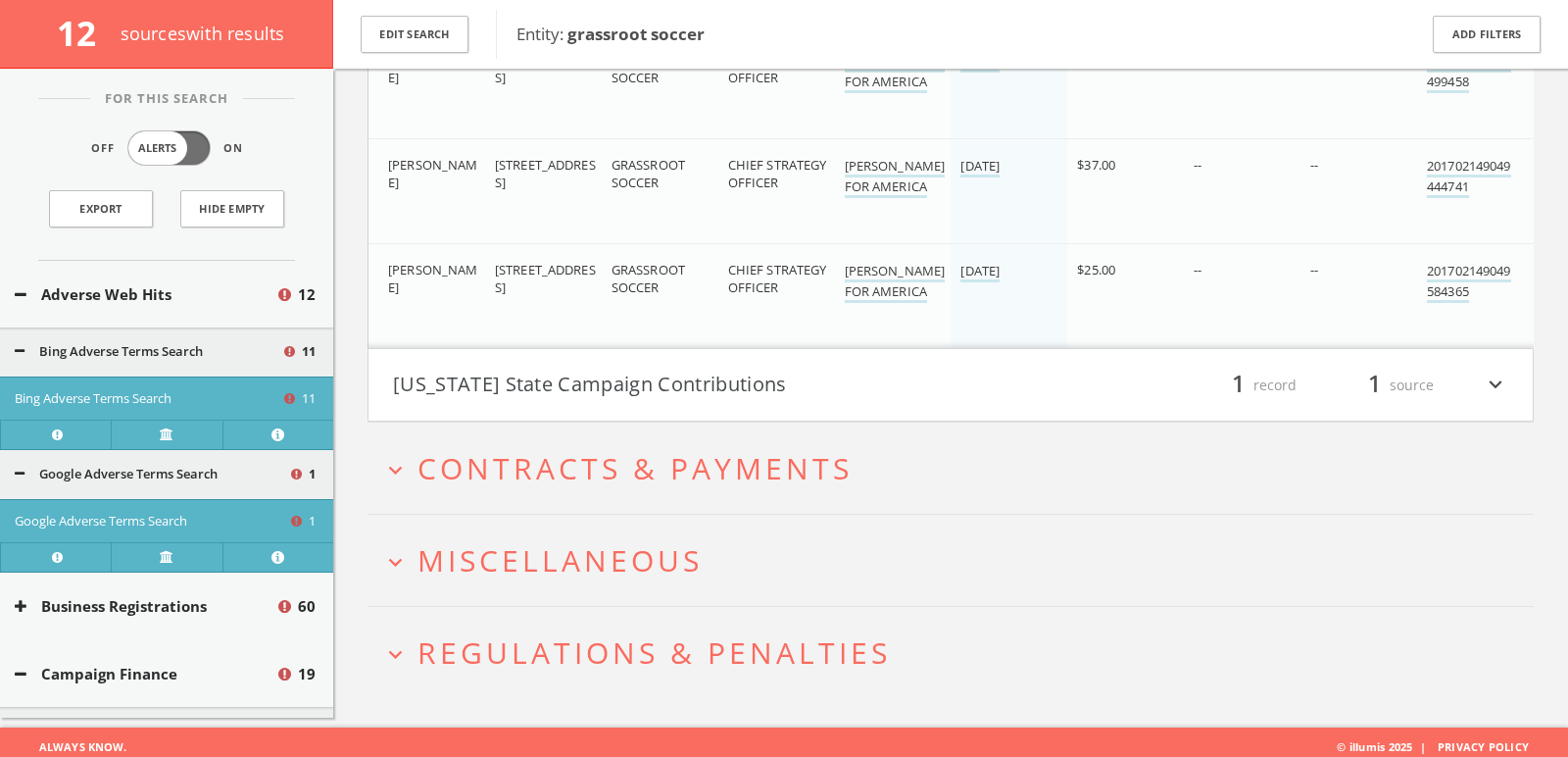 click on "Miscellaneous" at bounding box center (560, 560) 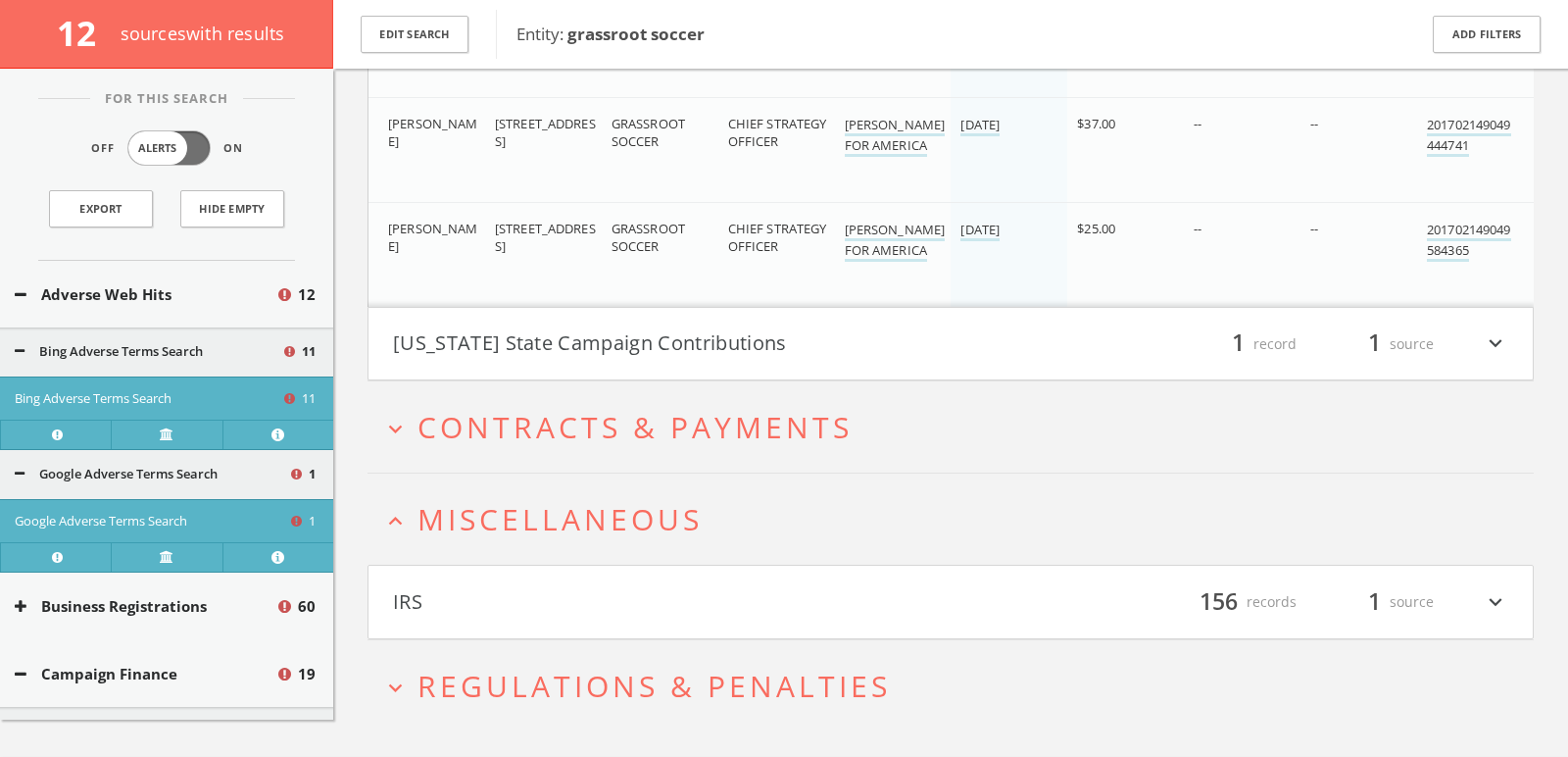 scroll, scrollTop: 4192, scrollLeft: 0, axis: vertical 